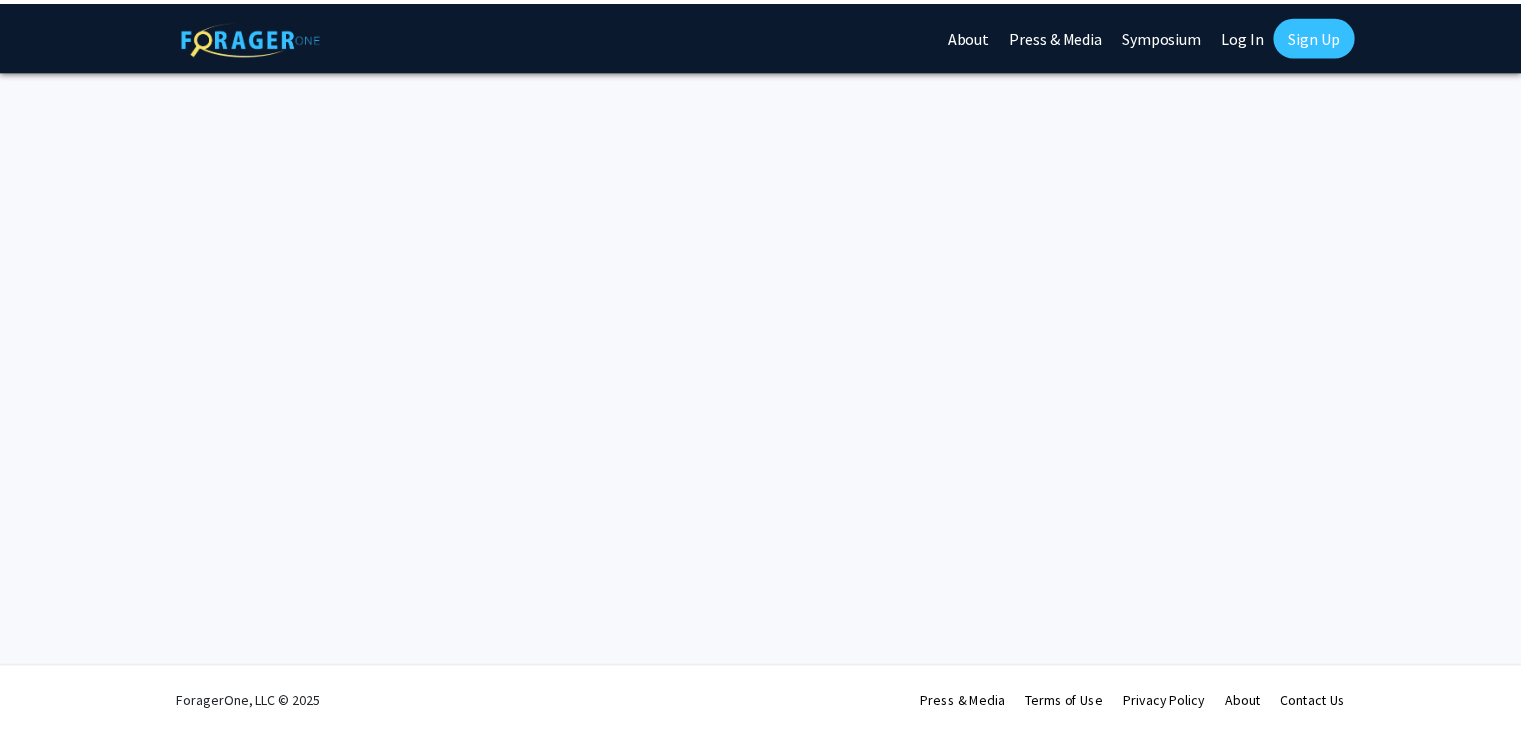 scroll, scrollTop: 0, scrollLeft: 0, axis: both 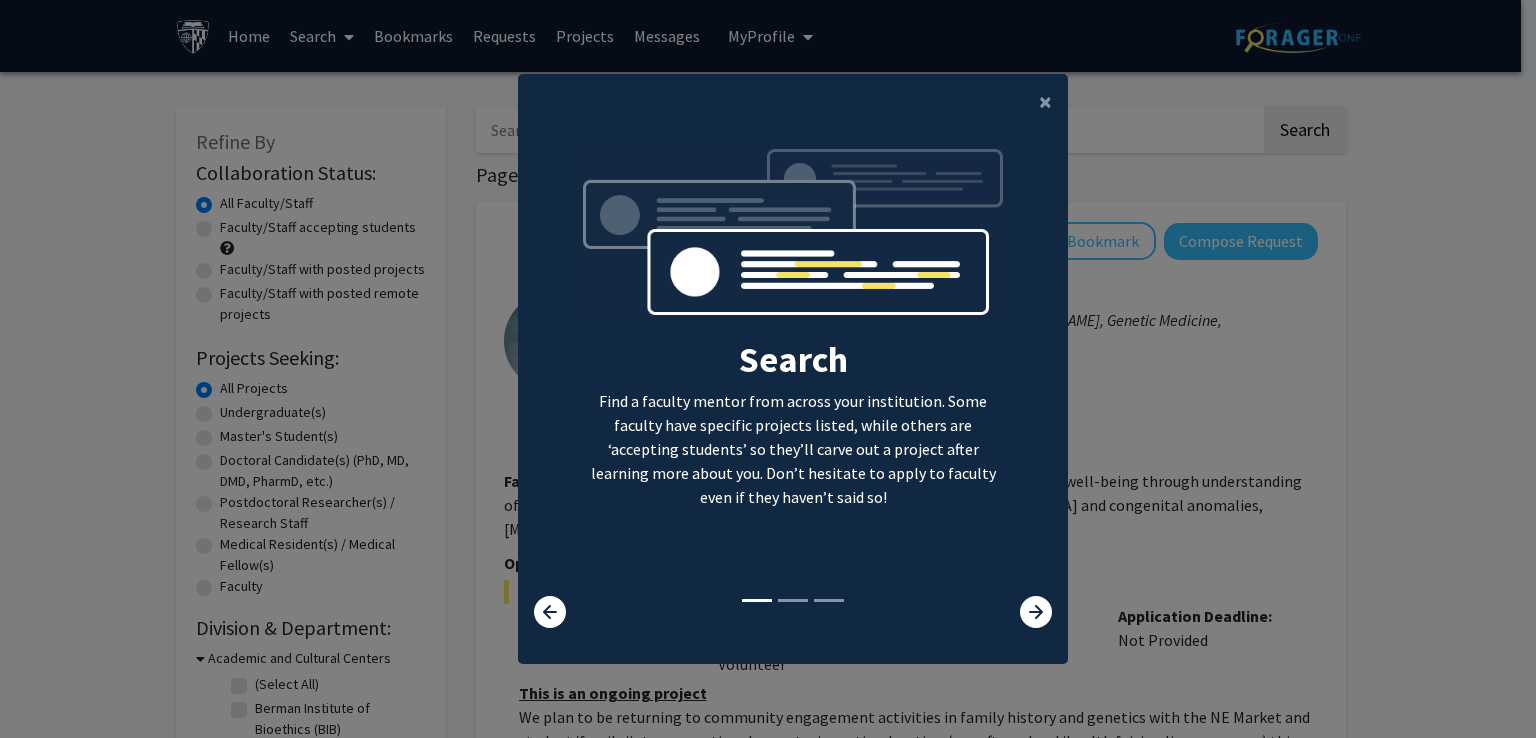 click on "Search  Find a faculty mentor from across your institution. Some faculty have specific projects listed, while others are ‘accepting students’ so they’ll carve out a project after learning more about you. Don’t hesitate to apply to faculty even if they haven’t said so!  Bookmark  Don’t lose track of the faculty mentors you’re interested in working with. Save them as you go and apply to work with them whenever you’re ready!  Apply  We help you put your best foot forward to get the attention of faculty. On average, students applying via ForagerOne need to only submit 2-3 requests to connect with at least one faculty." at bounding box center [793, 371] 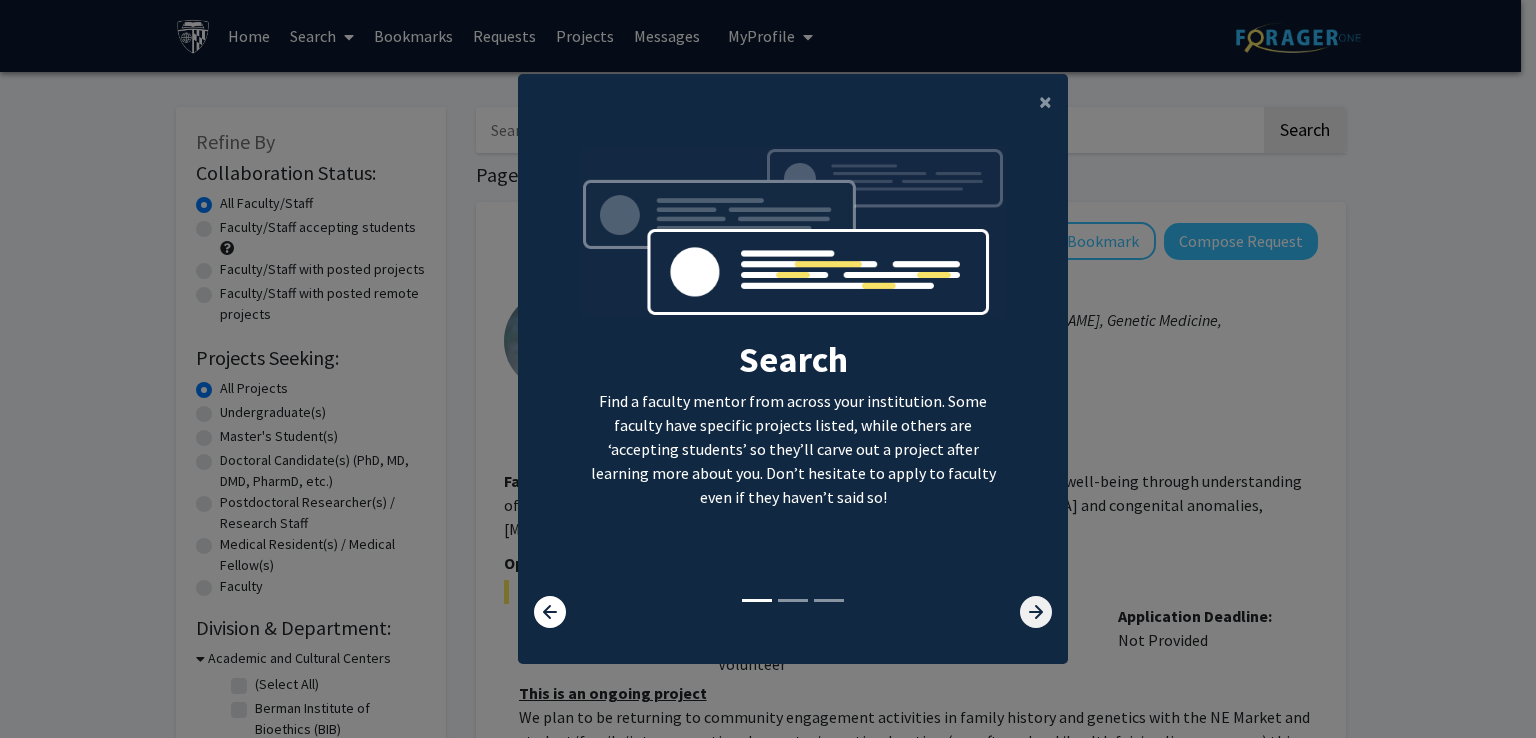 click 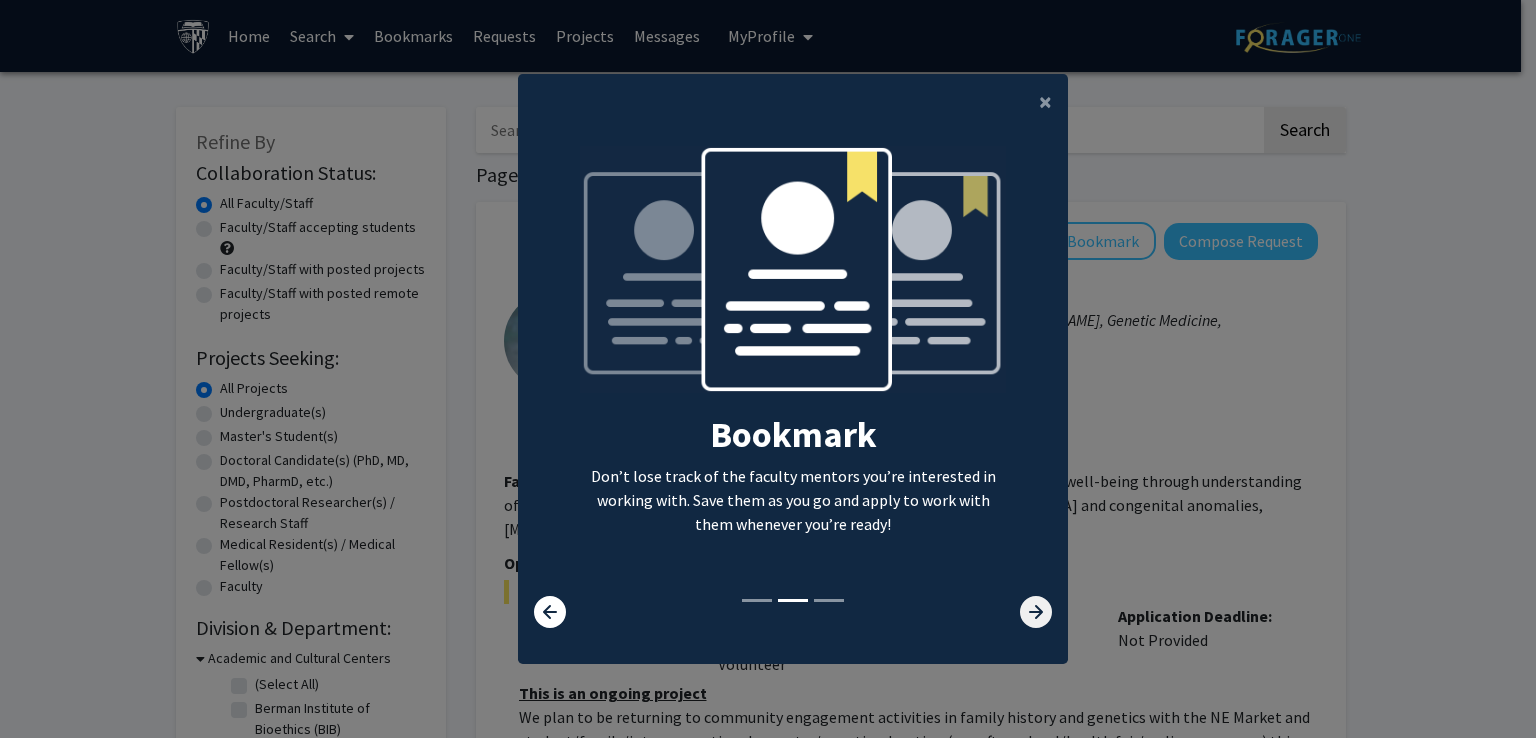 click 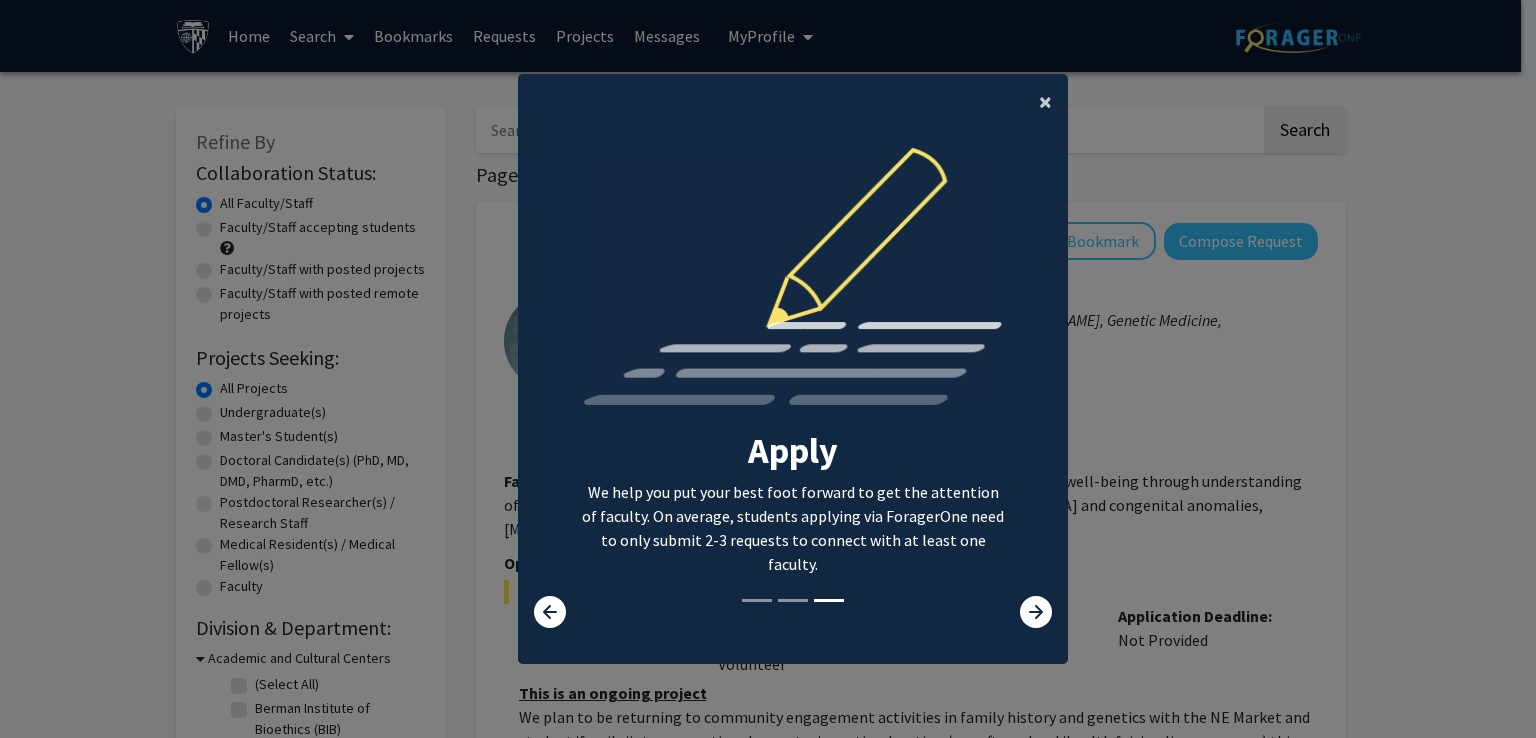 click on "×" 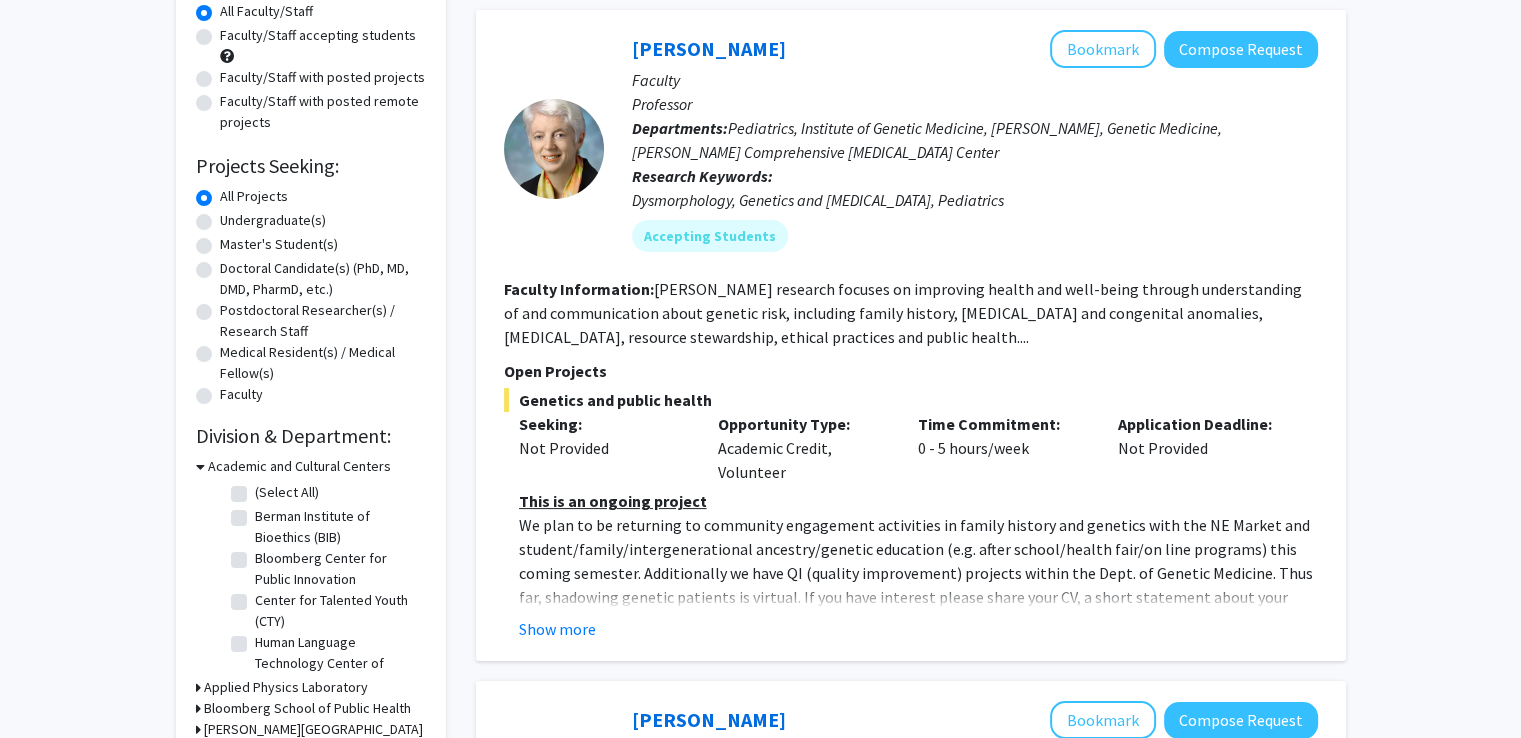 scroll, scrollTop: 200, scrollLeft: 0, axis: vertical 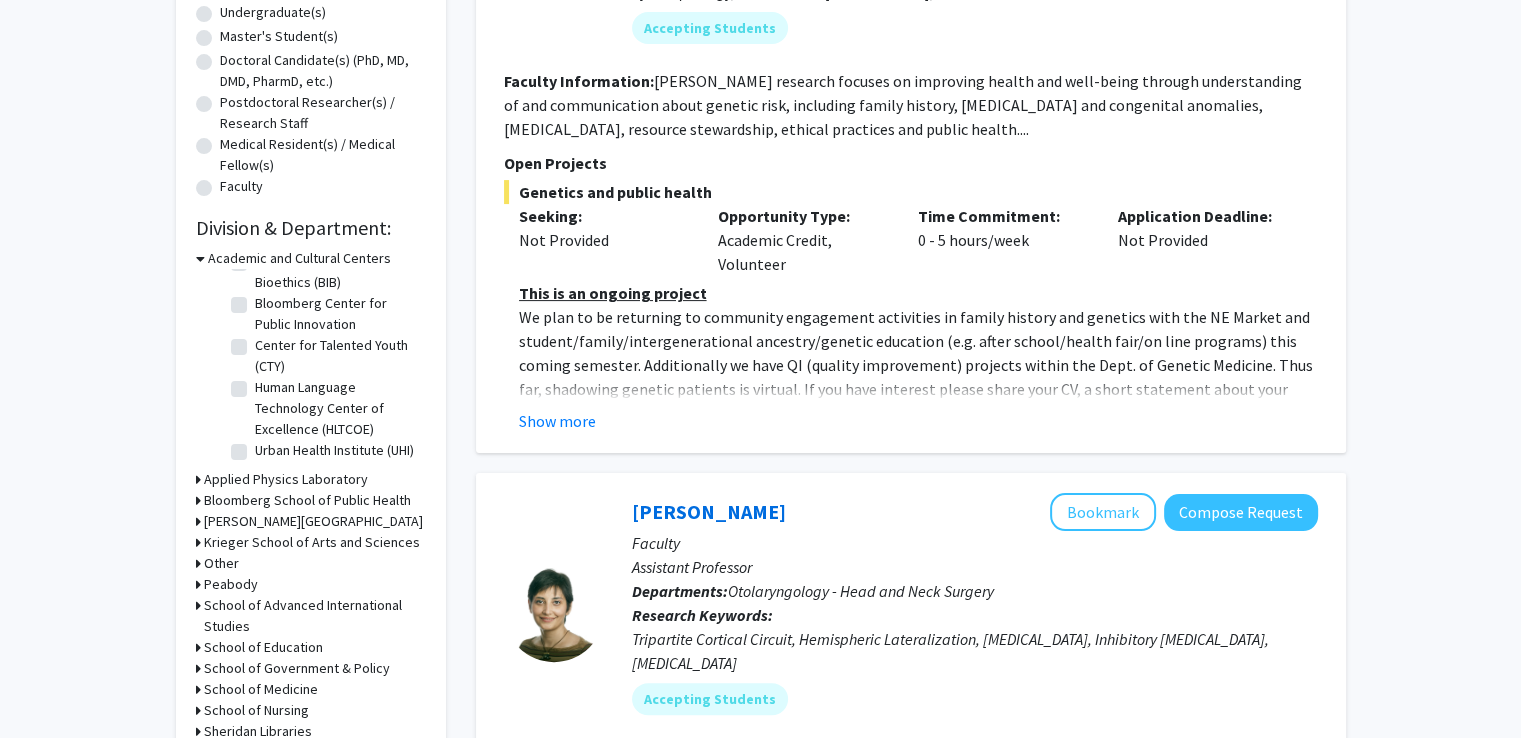 click 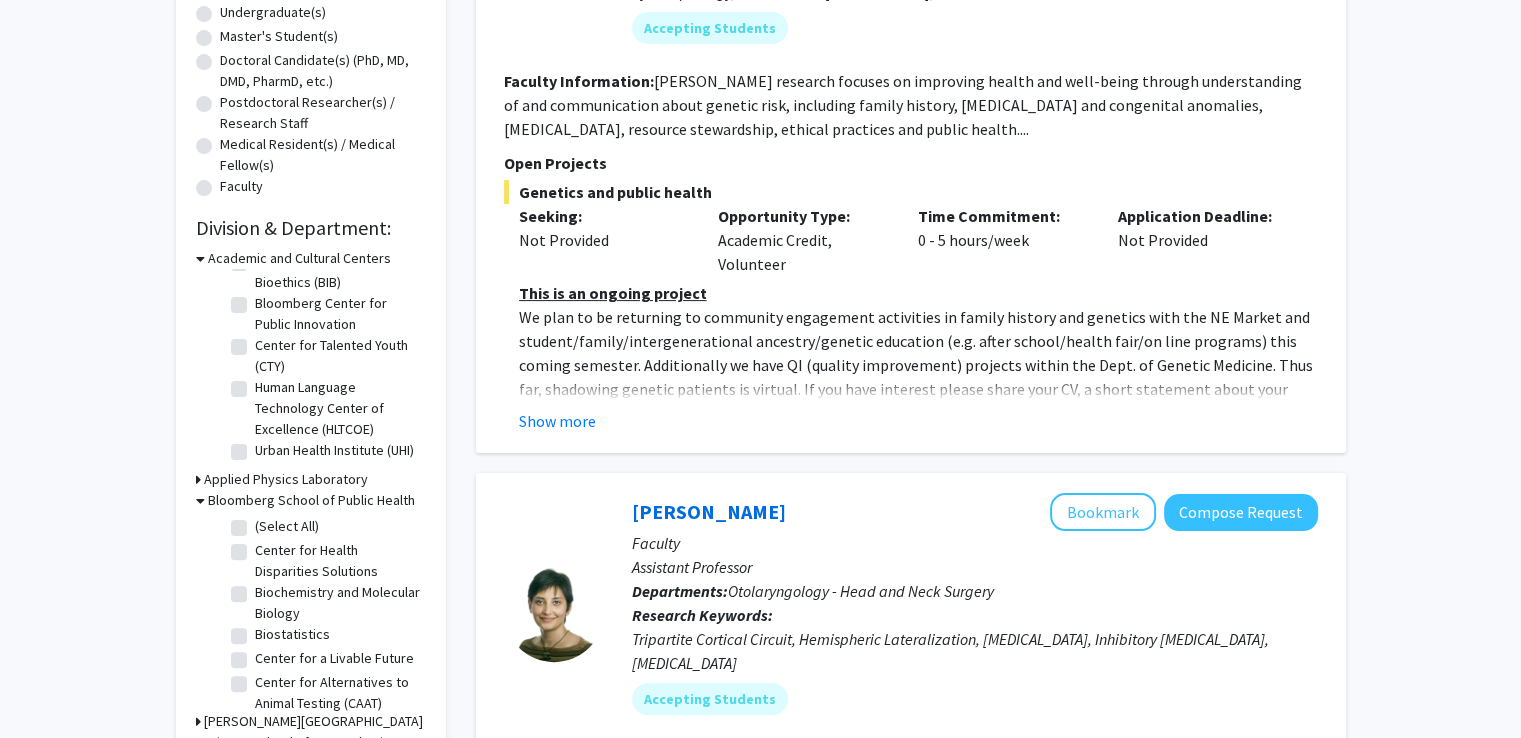 click on "(Select All)" 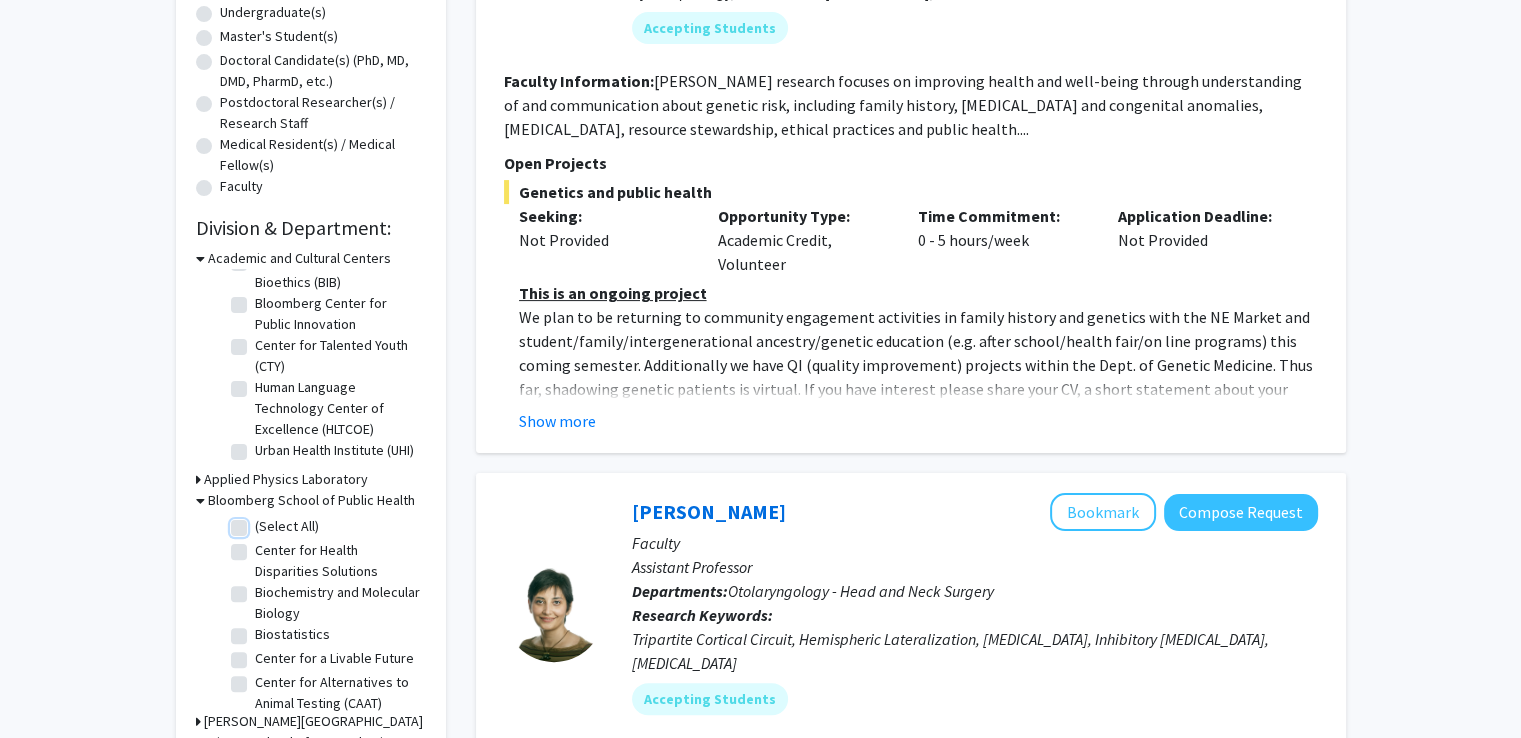 click on "(Select All)" at bounding box center (261, 522) 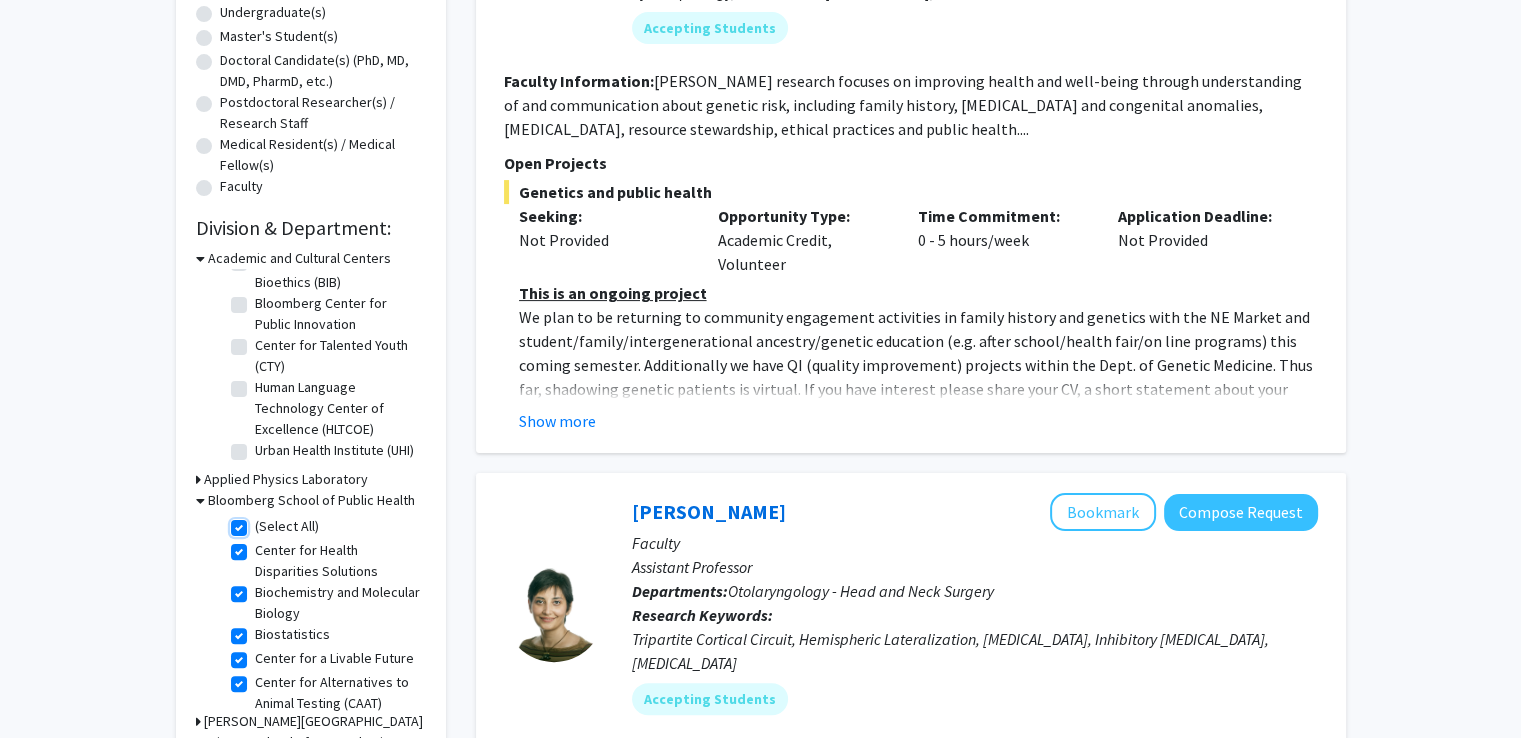 checkbox on "true" 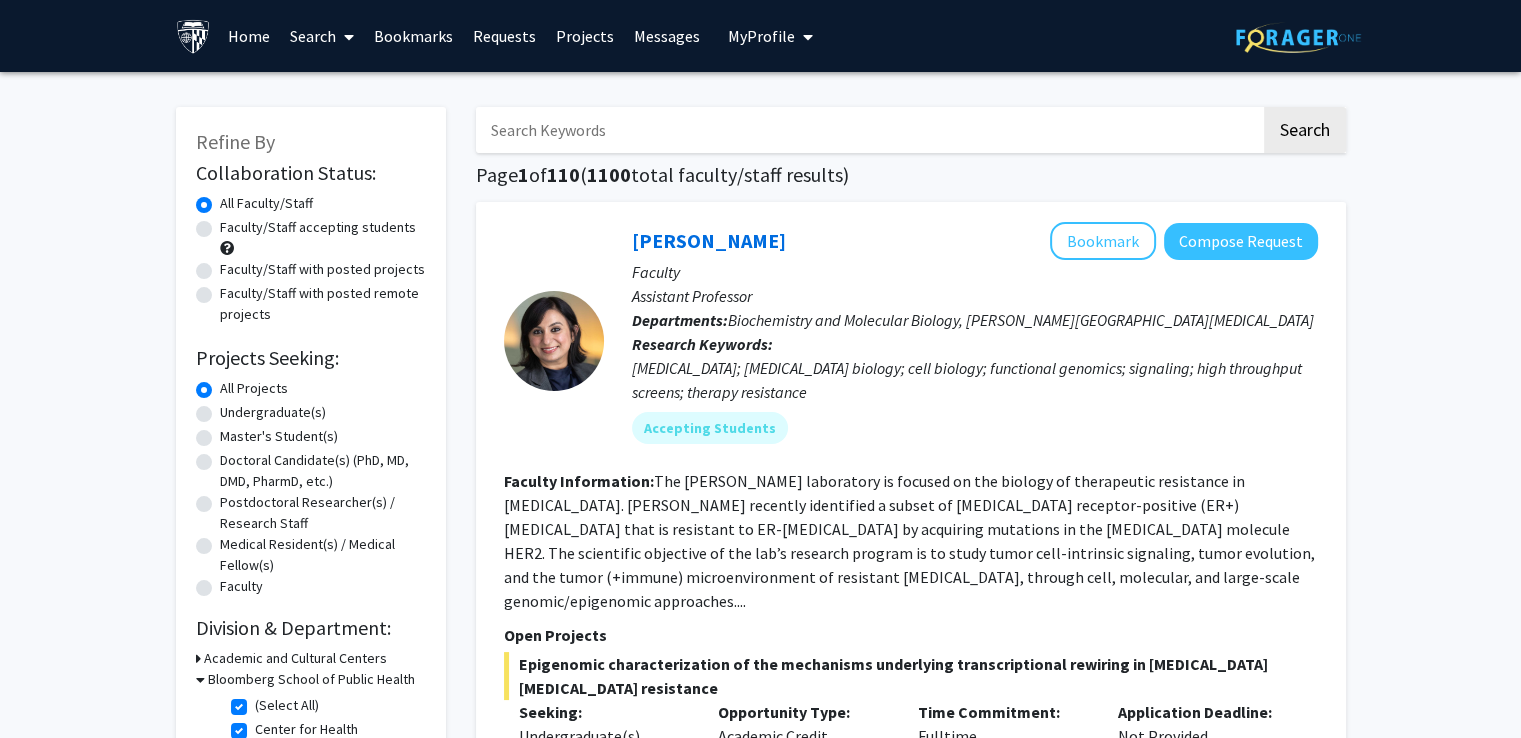click on "Master's Student(s)" 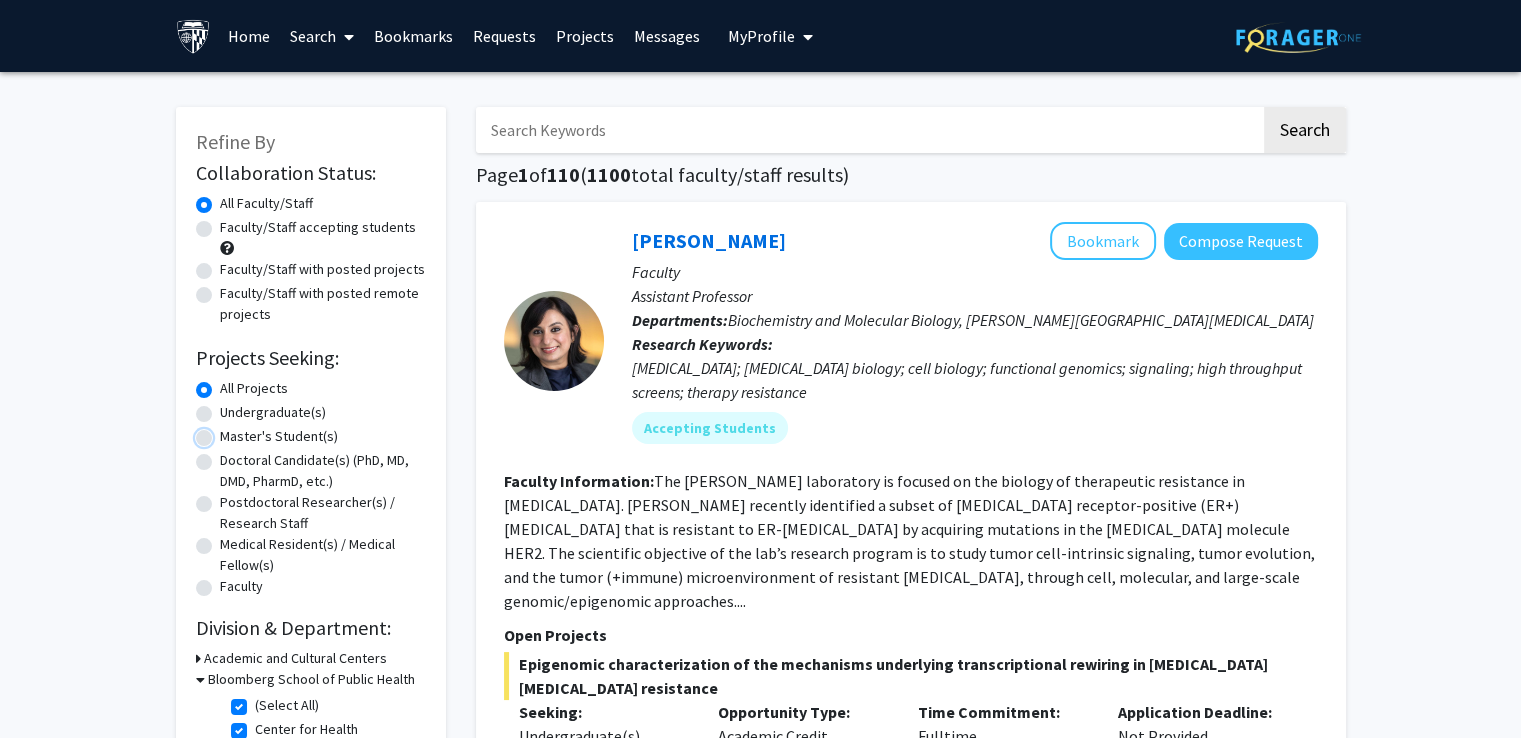 click on "Master's Student(s)" at bounding box center [226, 432] 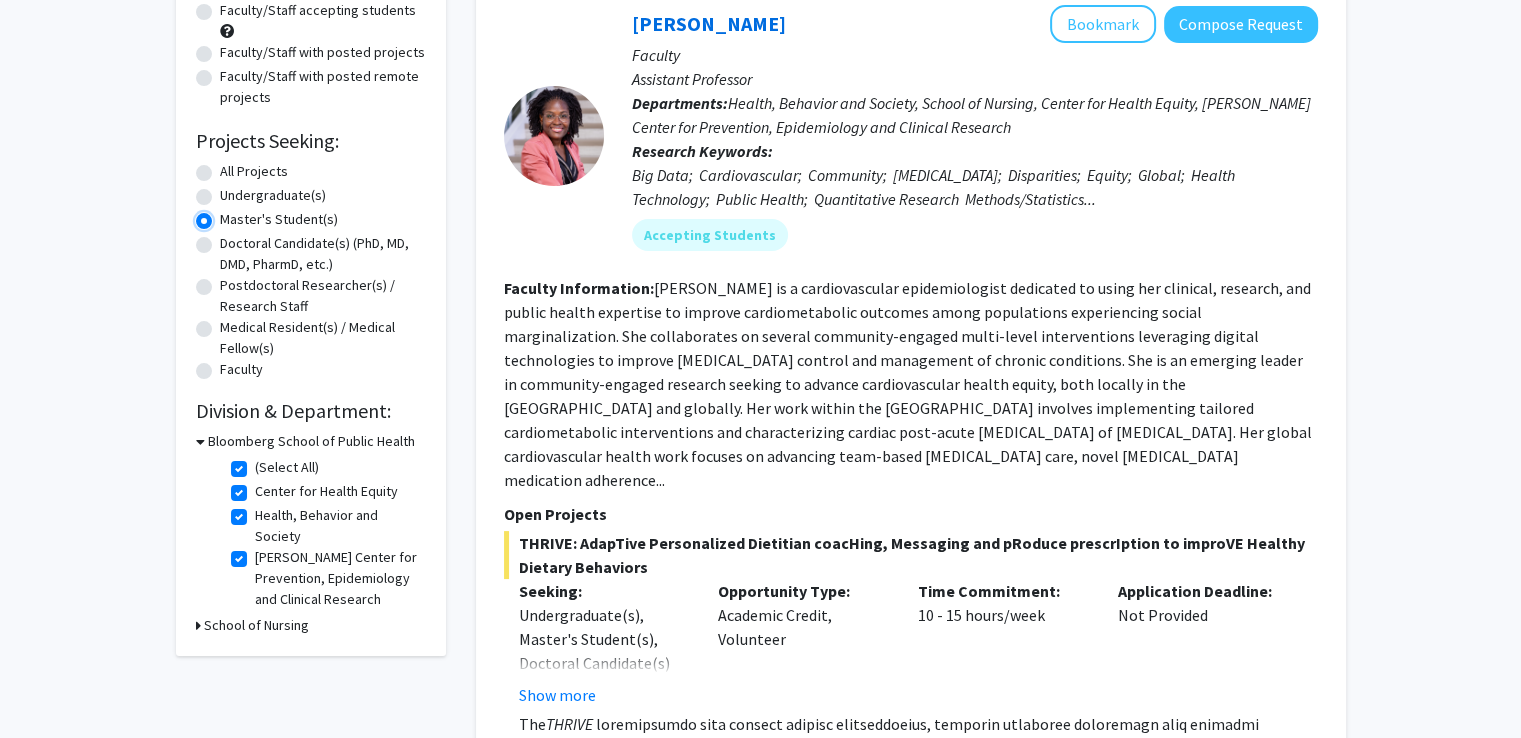 scroll, scrollTop: 160, scrollLeft: 0, axis: vertical 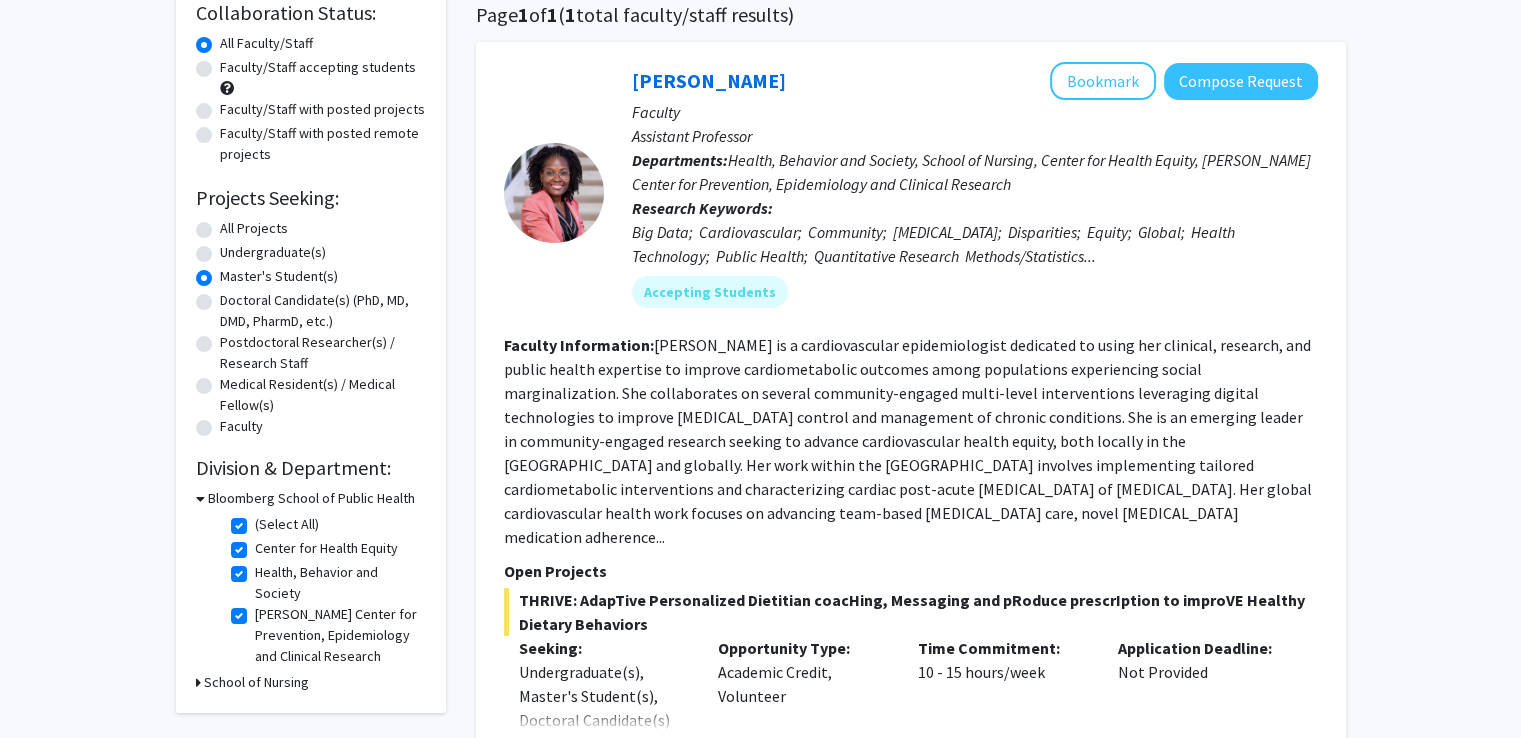 click on "All Projects" 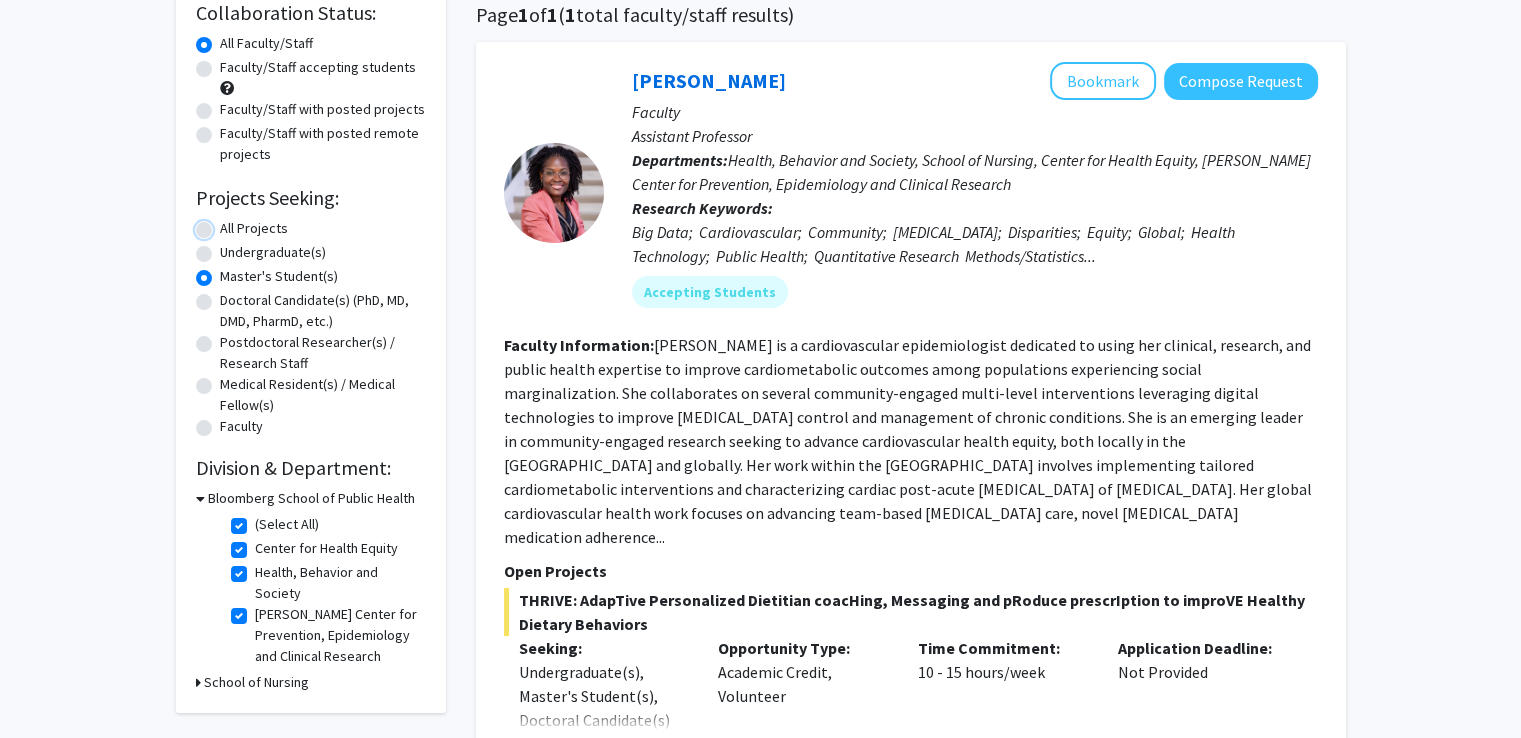 radio on "true" 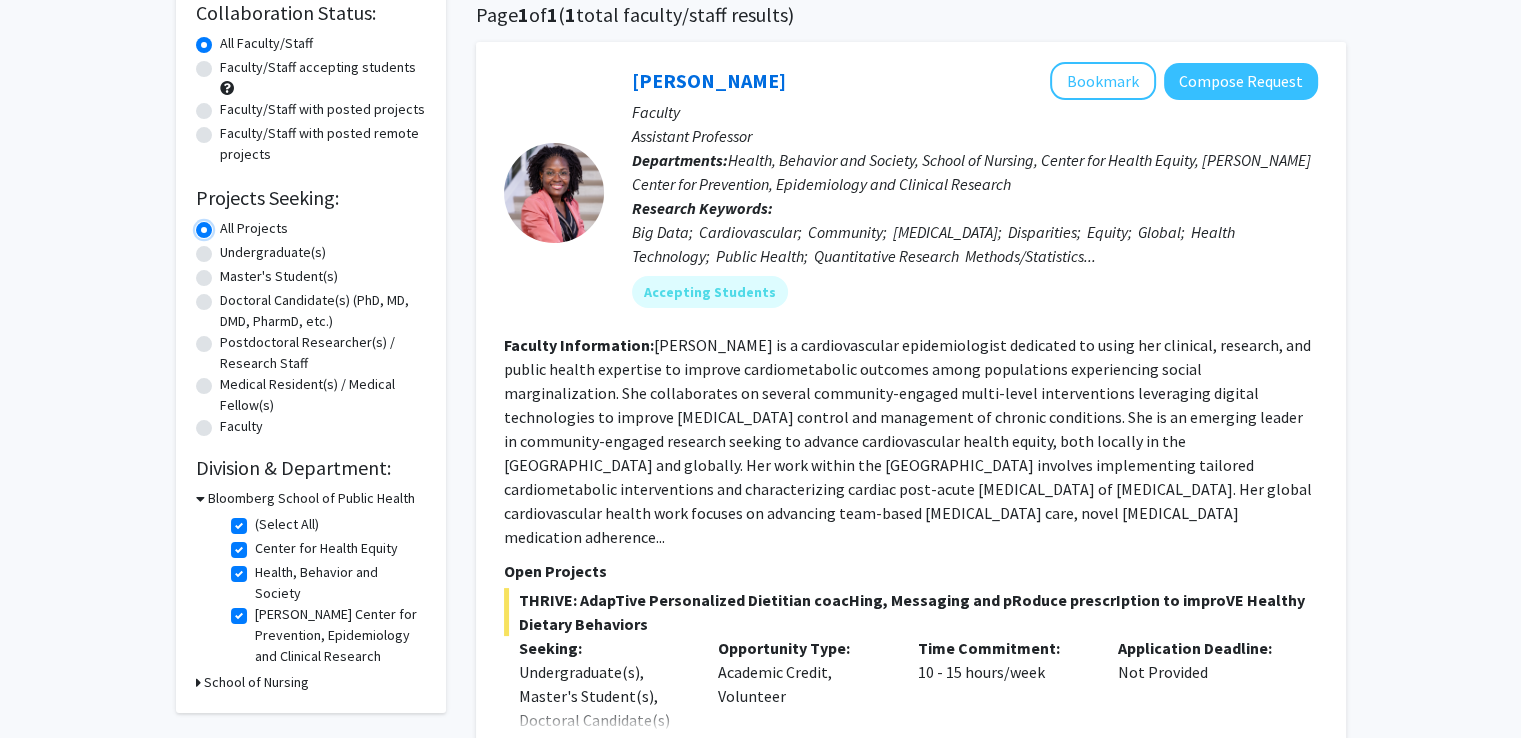 scroll, scrollTop: 0, scrollLeft: 0, axis: both 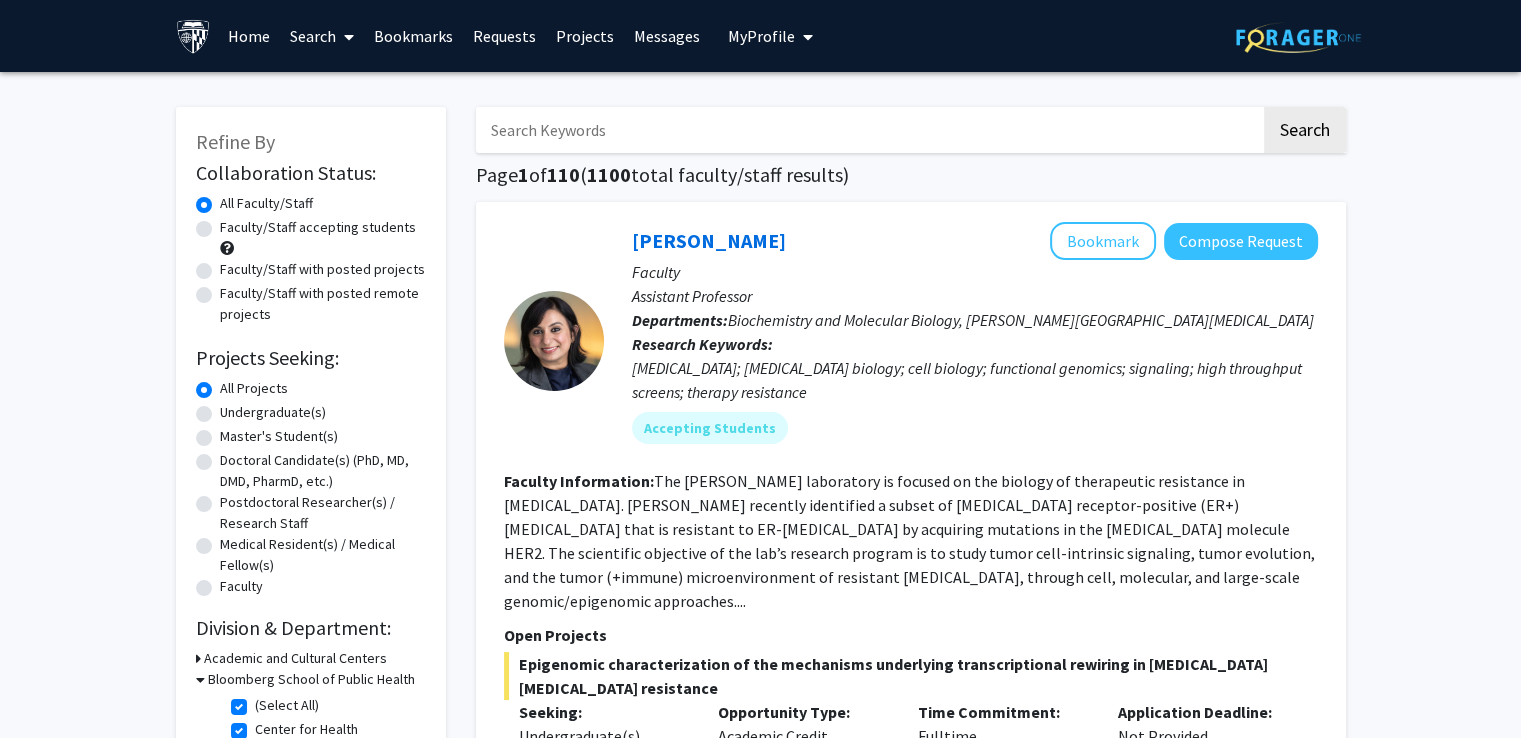 click on "Faculty/Staff accepting students" 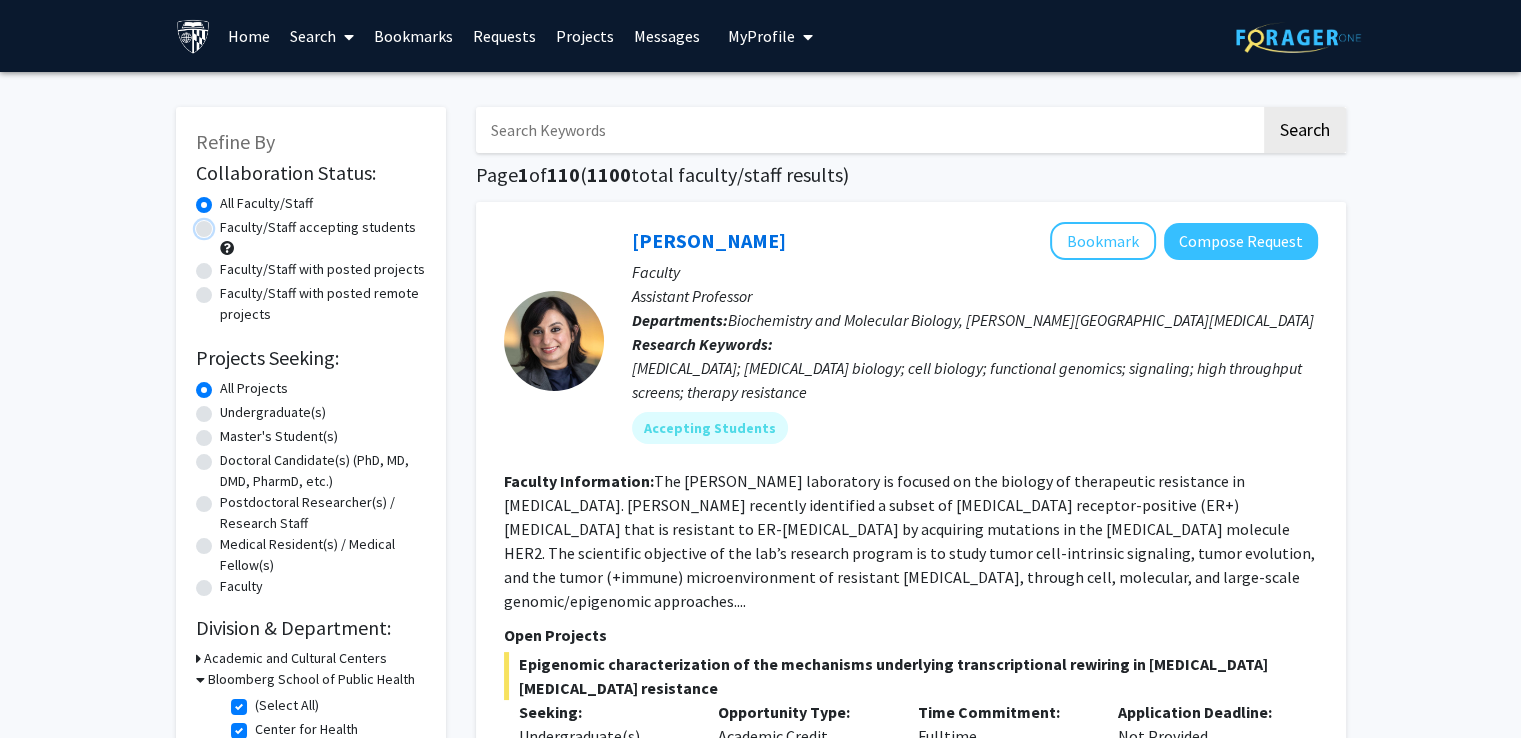 click on "Faculty/Staff accepting students" at bounding box center [226, 223] 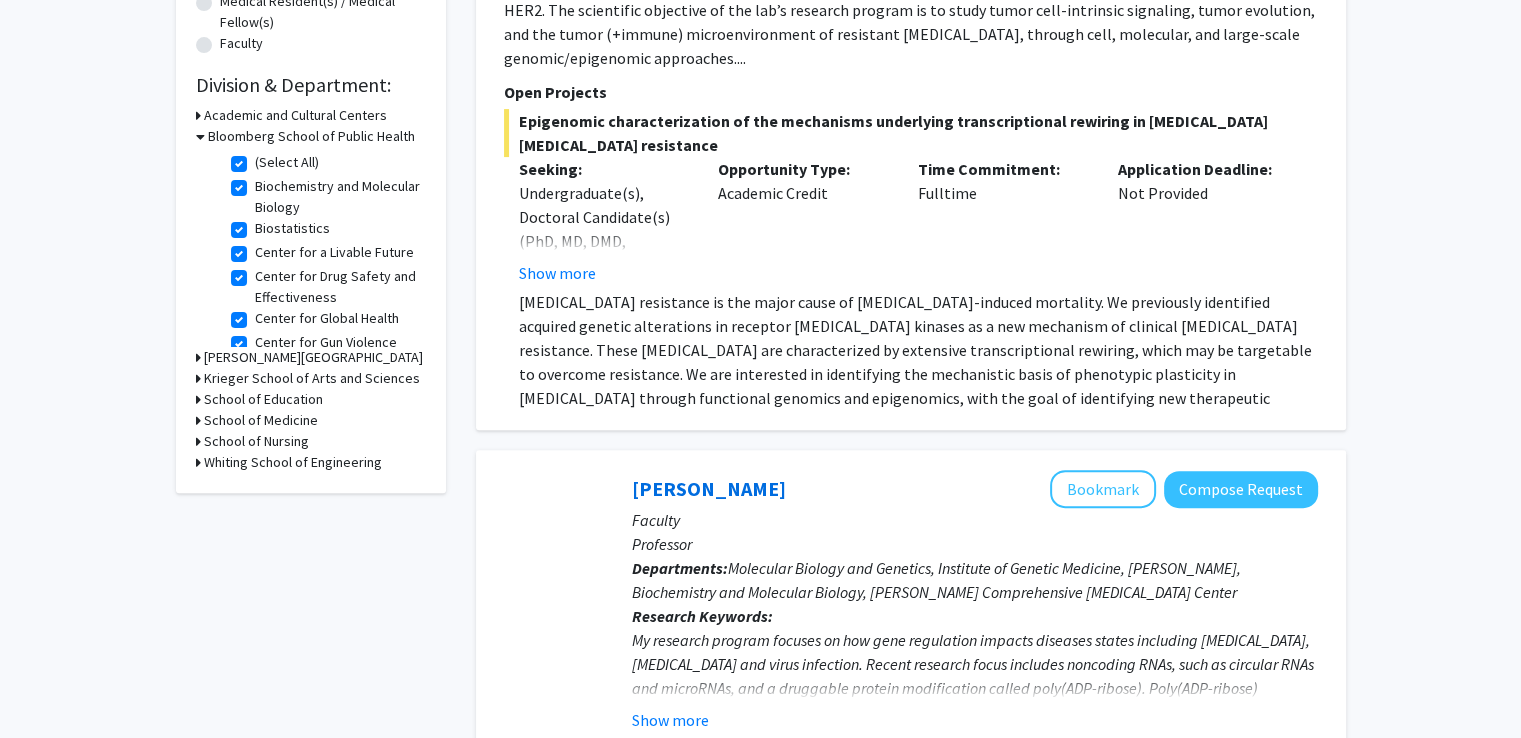 scroll, scrollTop: 600, scrollLeft: 0, axis: vertical 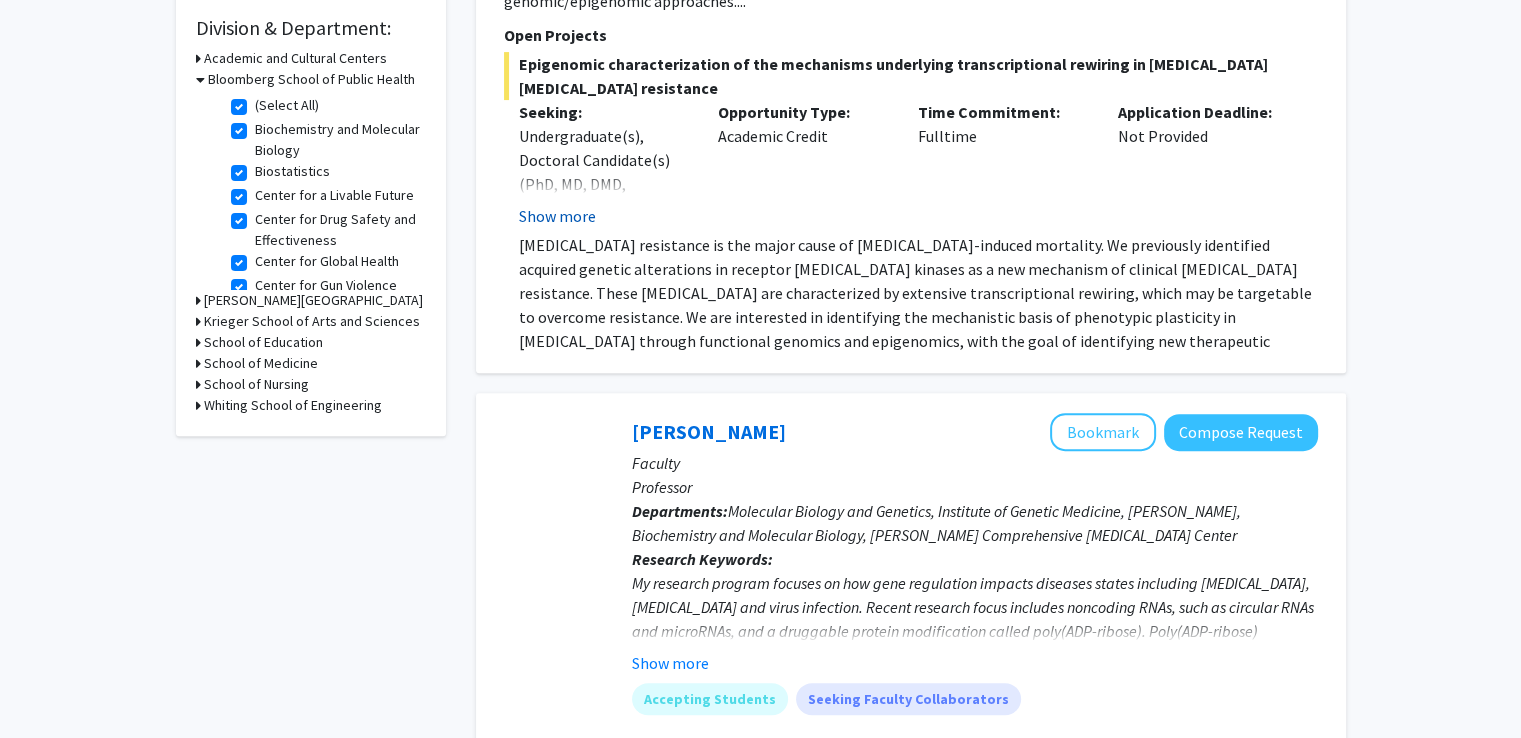 click on "Show more" 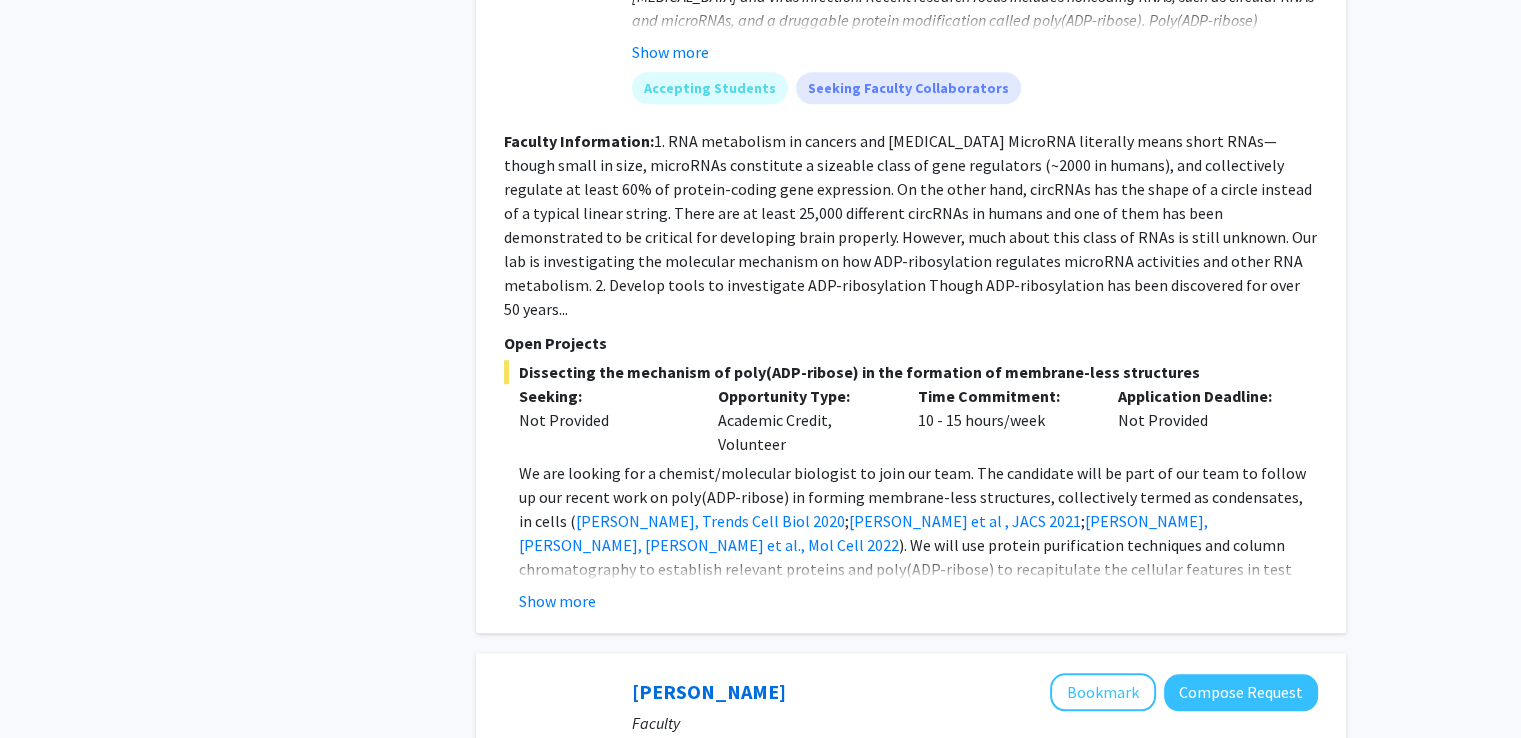 scroll, scrollTop: 1400, scrollLeft: 0, axis: vertical 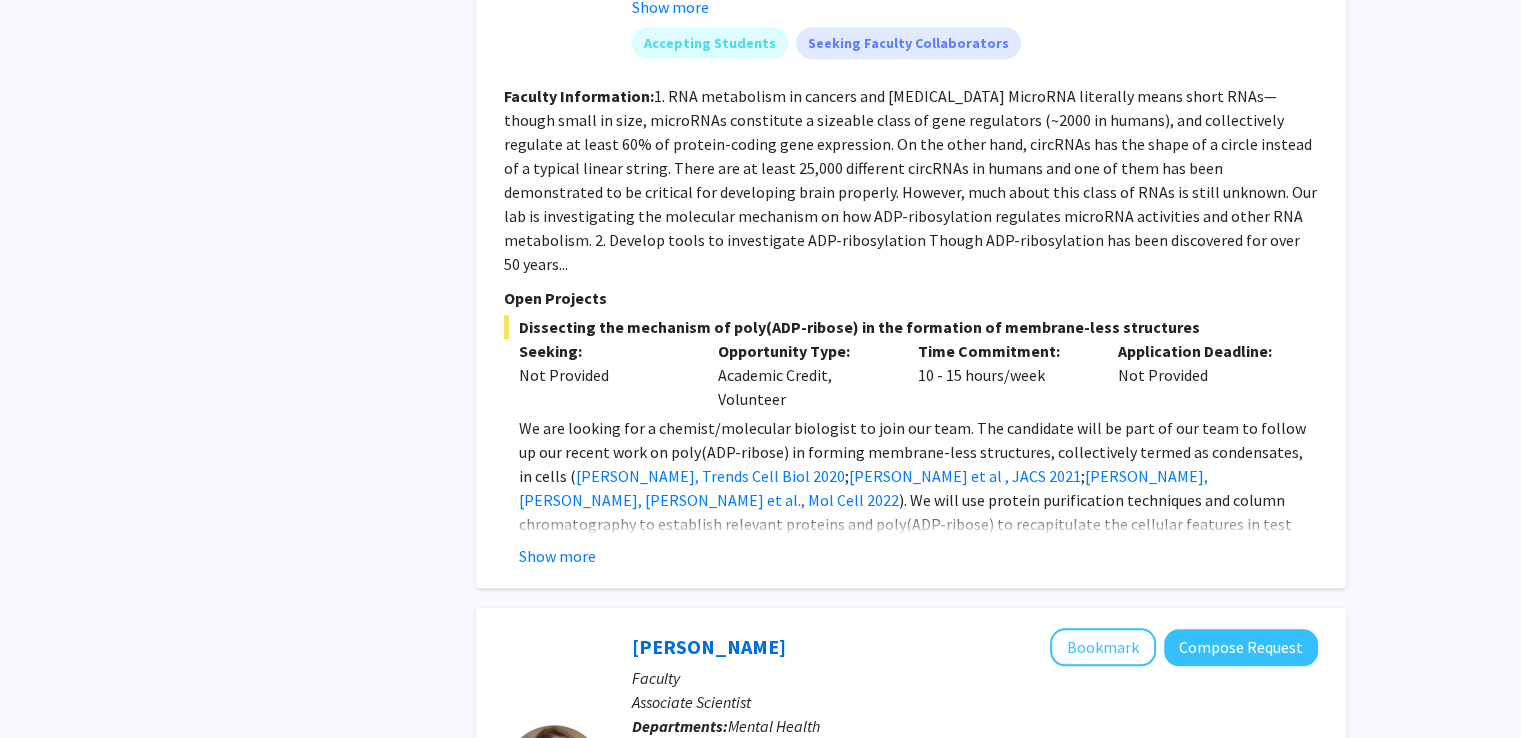 click on "[PERSON_NAME]   Bookmark
Compose Request  Faculty Professor Departments:  Molecular Biology and Genetics, Institute of Genetic Medicine, [PERSON_NAME], Biochemistry and Molecular Biology, [PERSON_NAME] Comprehensive [MEDICAL_DATA] Center Research Keywords:  Show more Accepting Students  Seeking Faculty Collaborators Faculty Information:  Open Projects  Dissecting the mechanism of poly(ADP-ribose) in the formation of membrane-less structures  Seeking: Not Provided Opportunity Type:  Academic Credit, Volunteer  Time Commitment:  10 - 15 hours/week  Application Deadline:  Not Provided  We are looking for a chemist/molecular biologist to join our team. The candidate will be part of our team to follow up our recent work on poly(ADP-ribose) in forming membrane-less structures, collectively termed as condensates, in cells ( [PERSON_NAME], Trends Cell Biol 2020 ;  [PERSON_NAME] et al , JACS 2021 ;  [PERSON_NAME], [PERSON_NAME], [PERSON_NAME] et al., Mol Cell 2022 Show more" 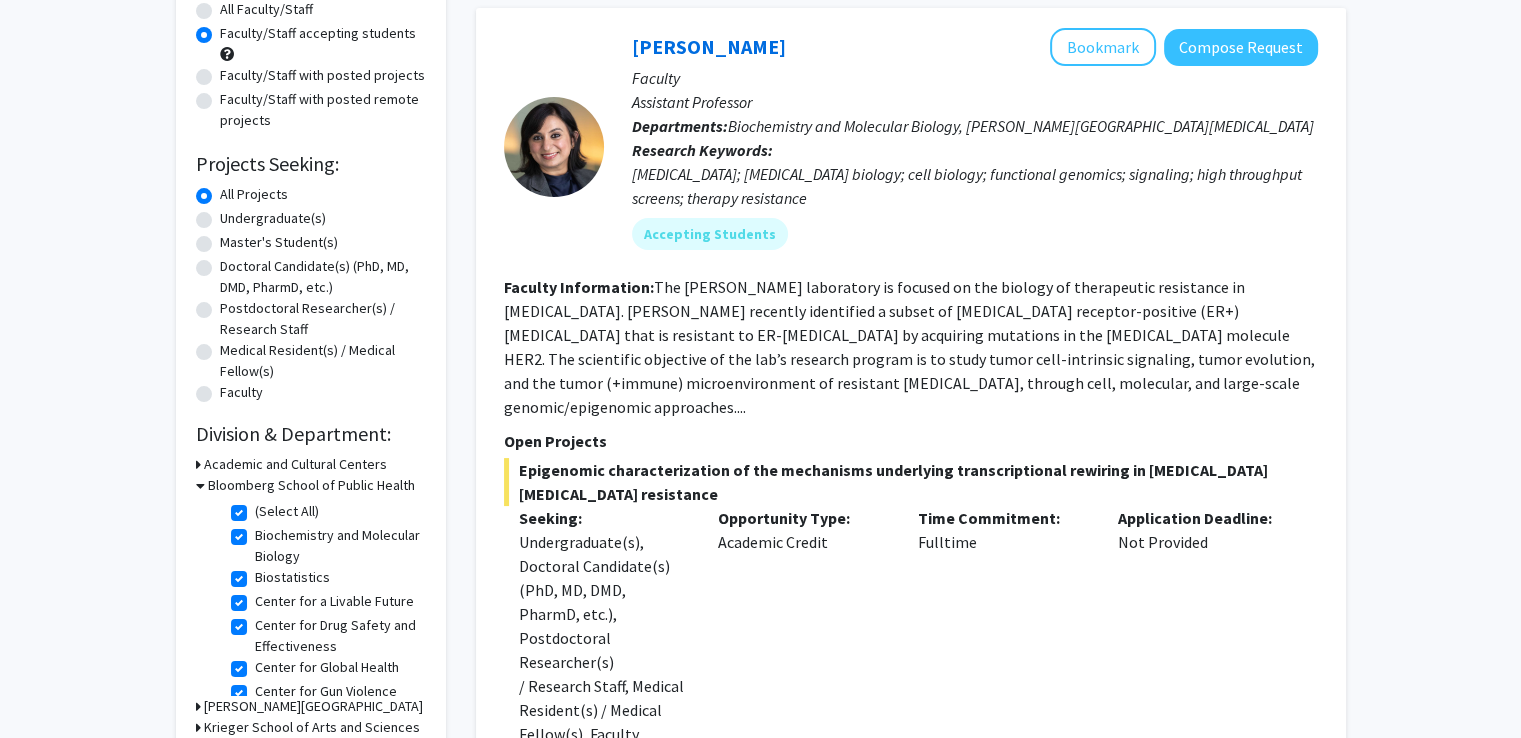 scroll, scrollTop: 200, scrollLeft: 0, axis: vertical 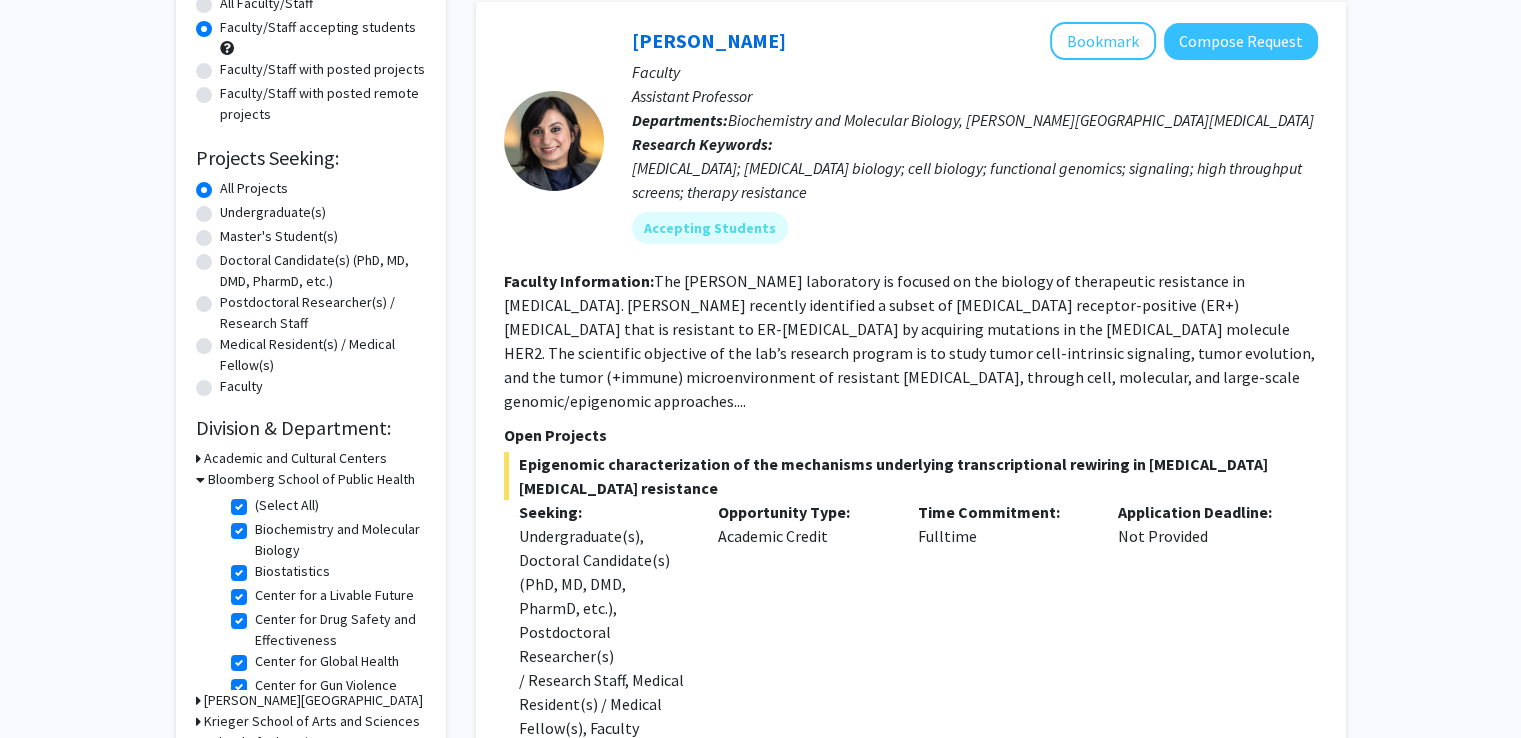 click on "(Select All)" 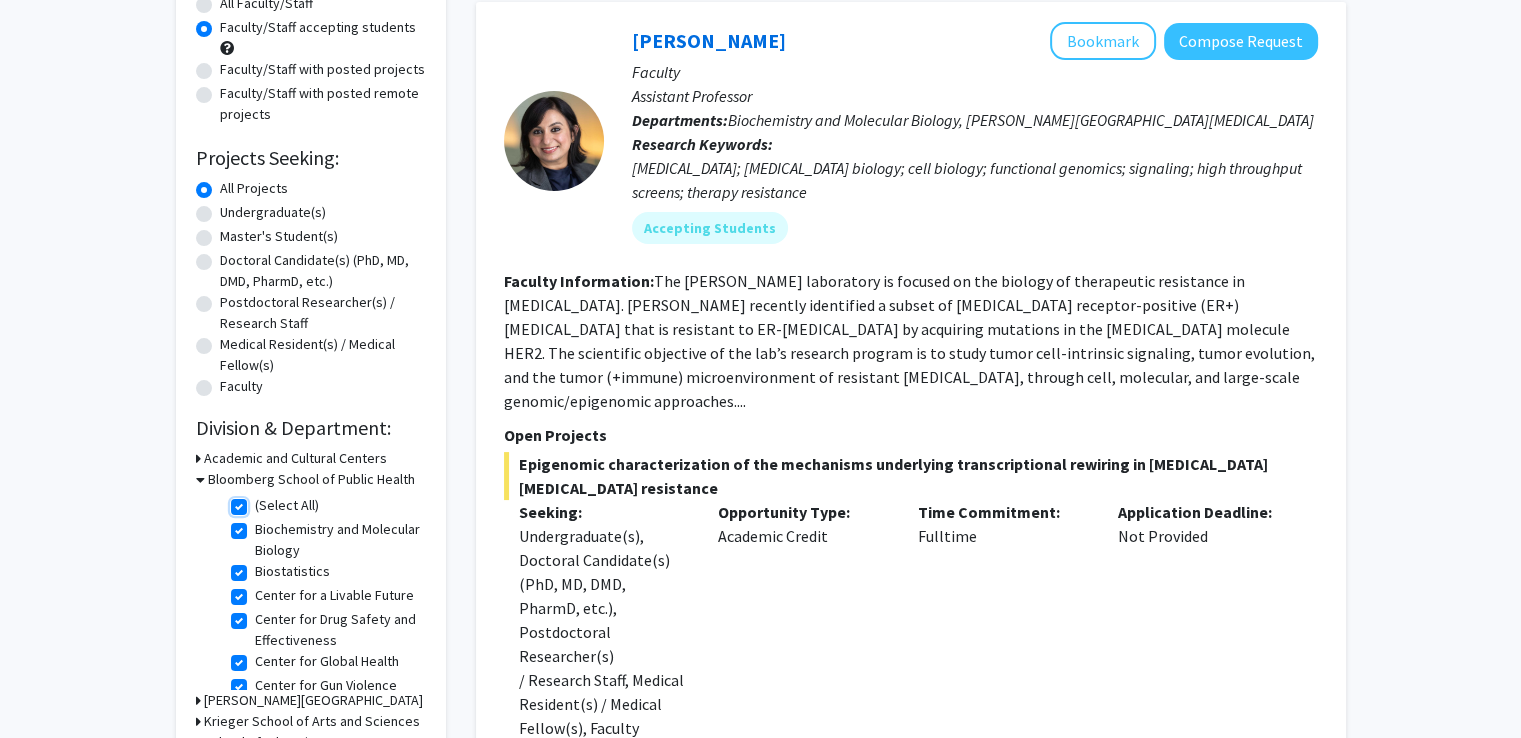 click on "(Select All)" at bounding box center [261, 501] 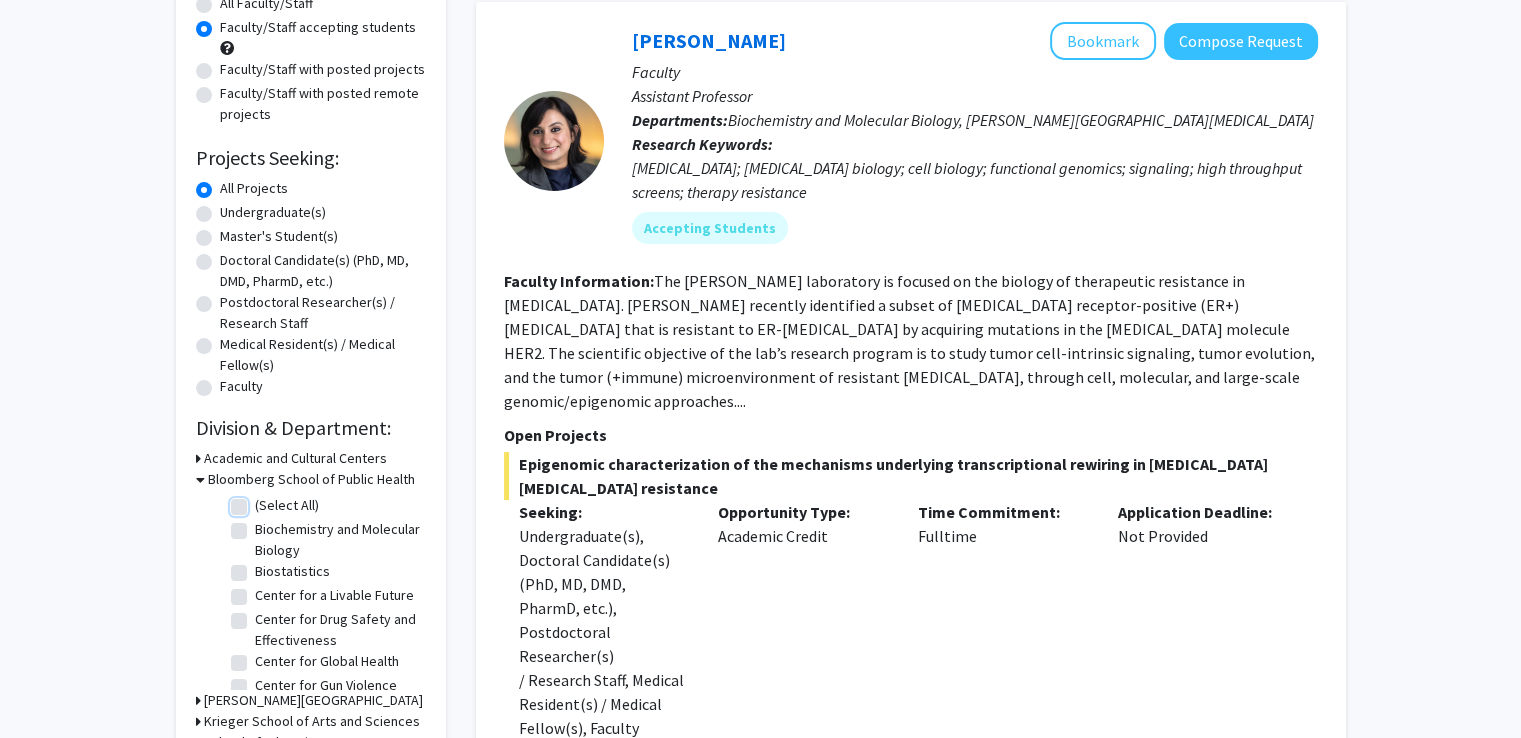 checkbox on "false" 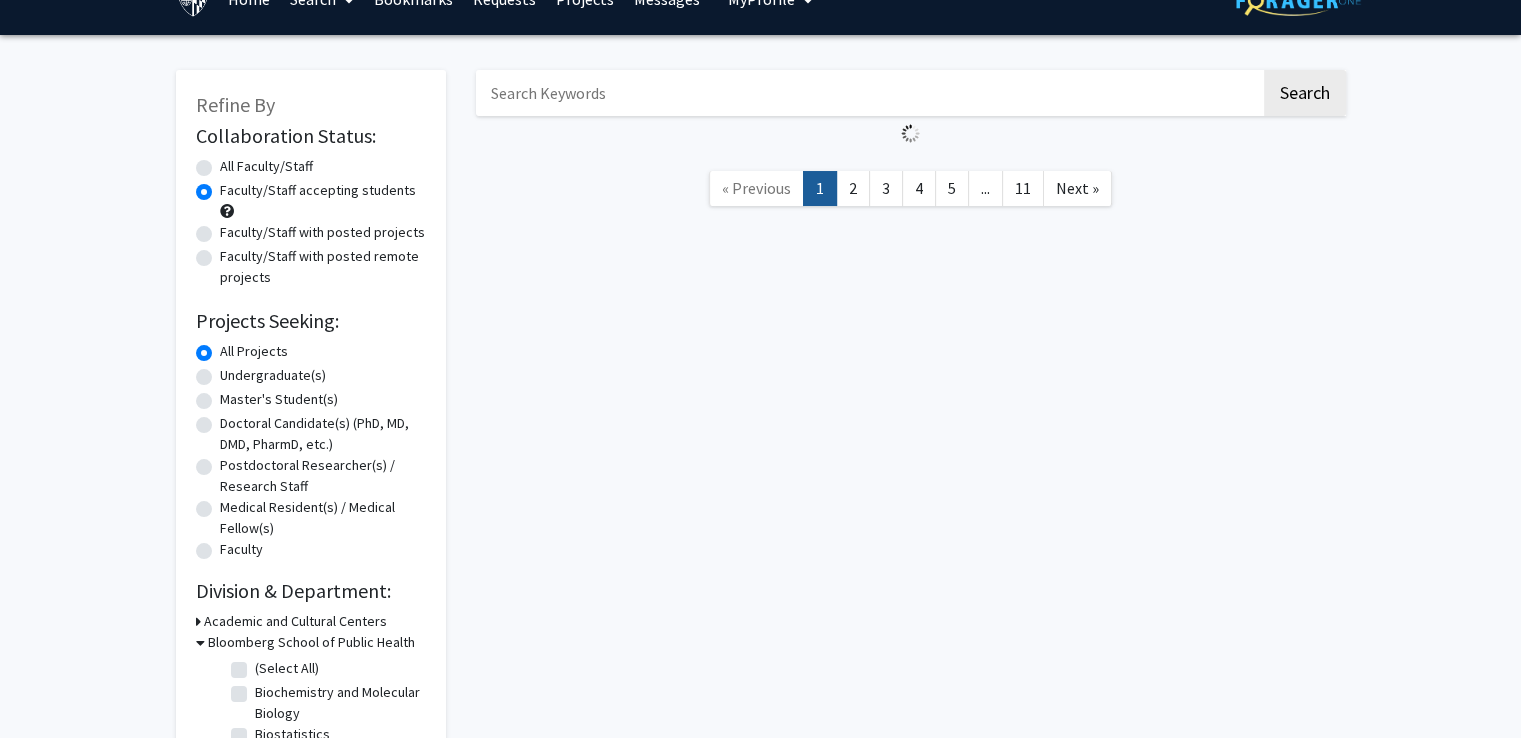 scroll, scrollTop: 56, scrollLeft: 0, axis: vertical 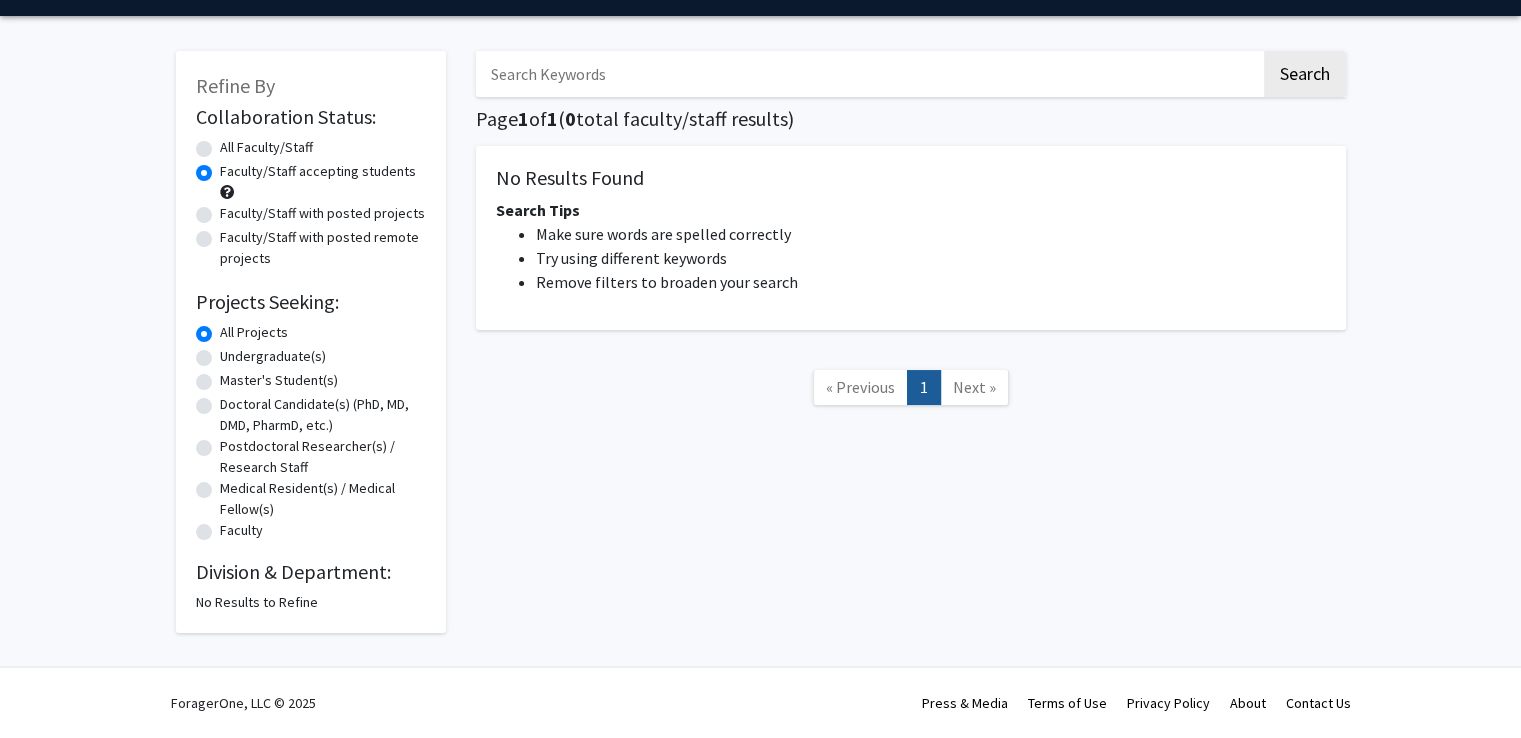 click on "No Results to Refine" 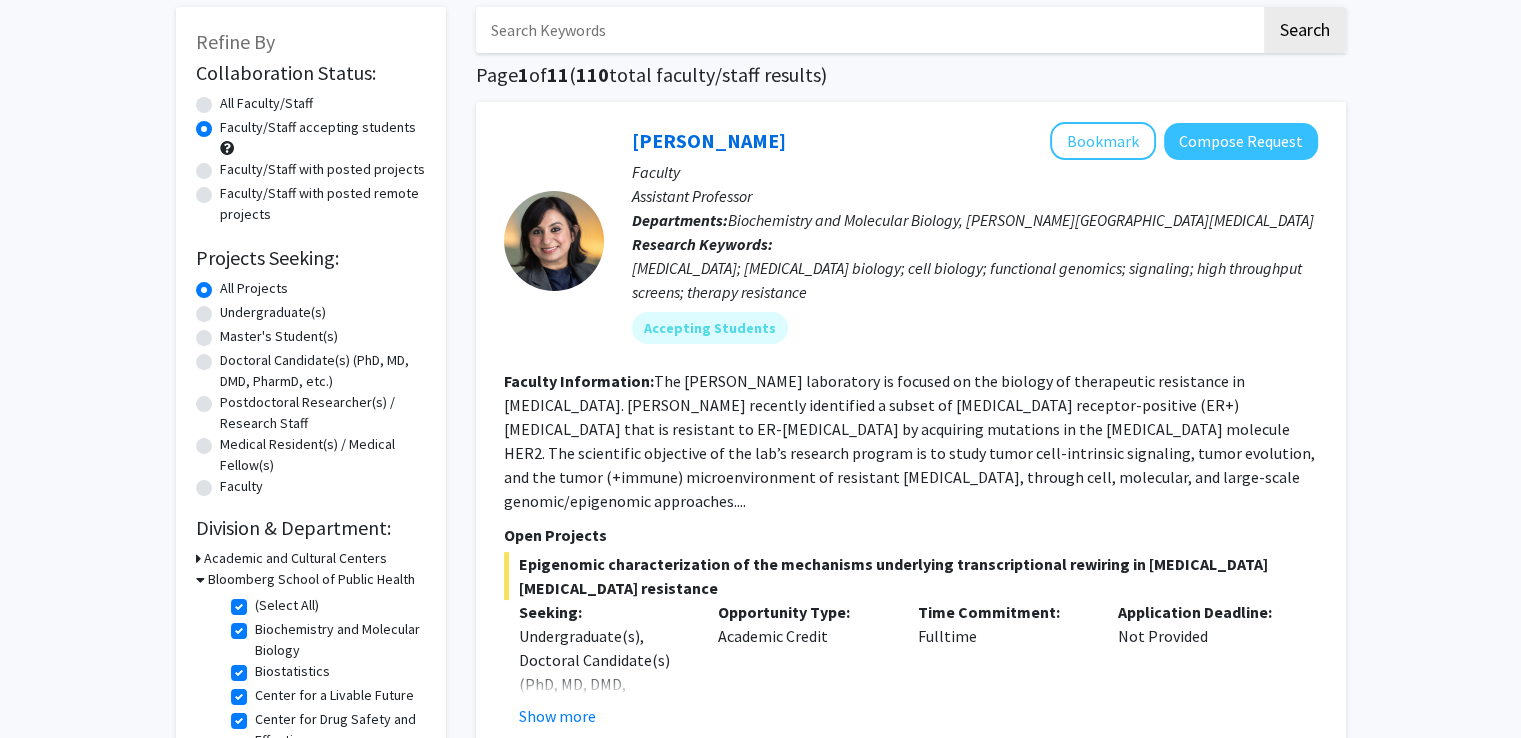 scroll, scrollTop: 256, scrollLeft: 0, axis: vertical 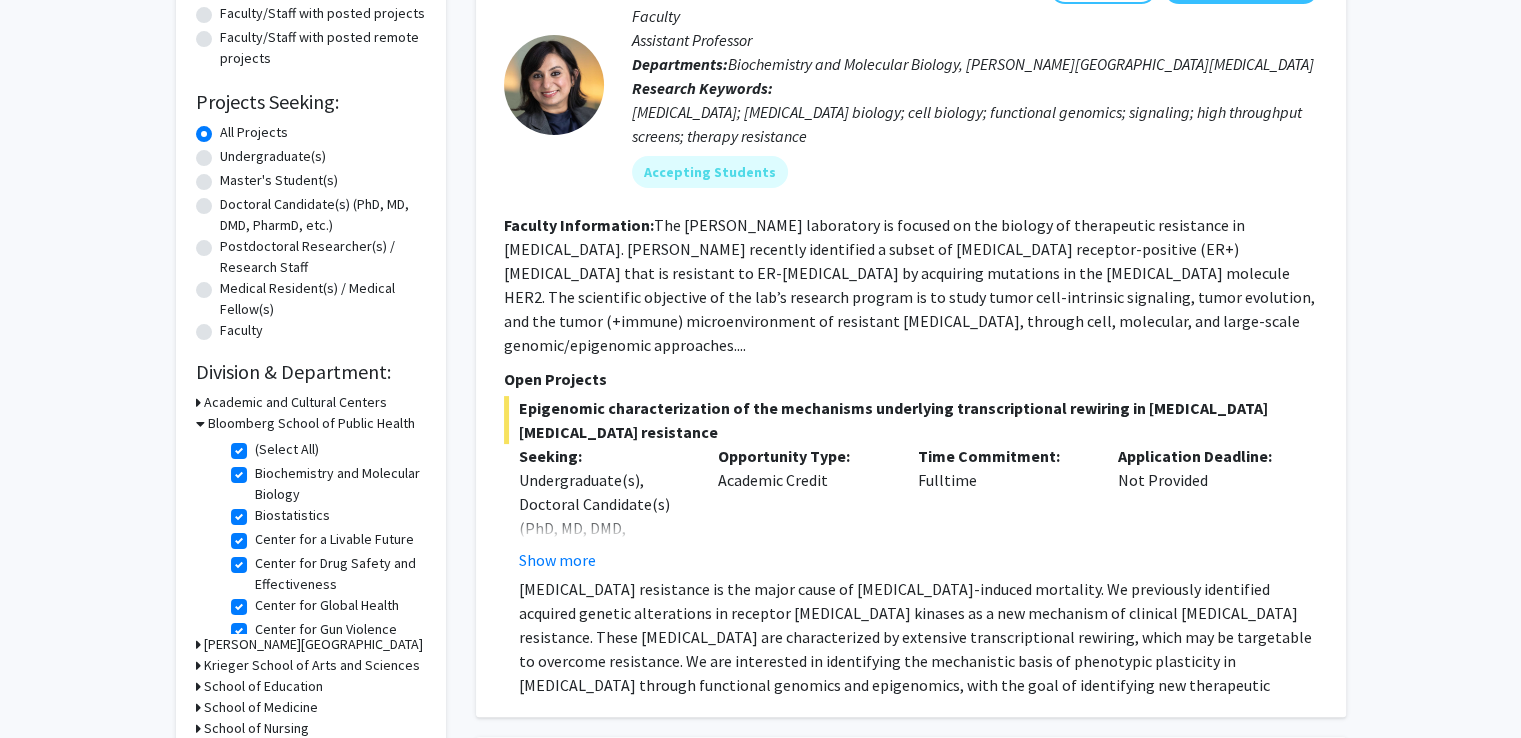 click on "Biostatistics" 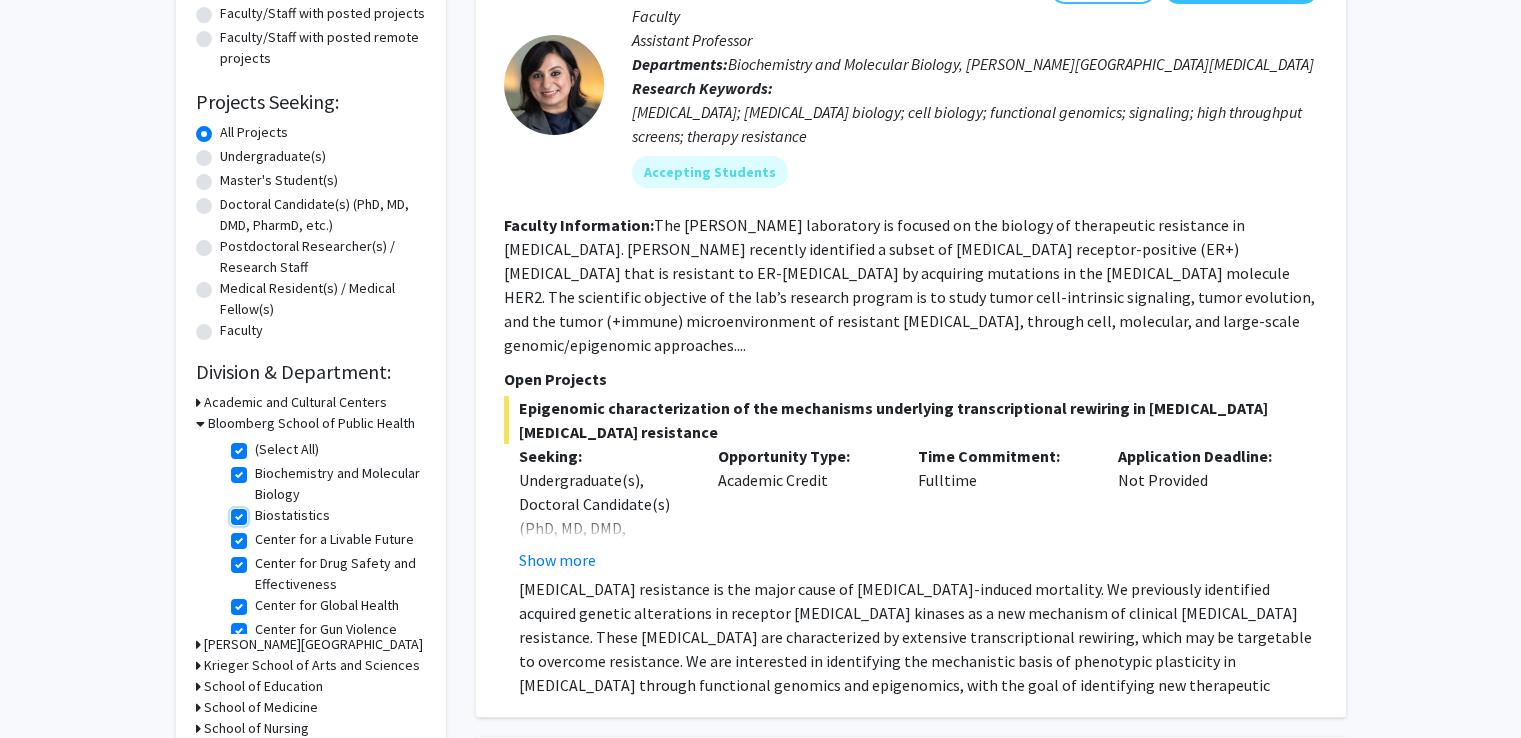 click on "Biostatistics" at bounding box center (261, 511) 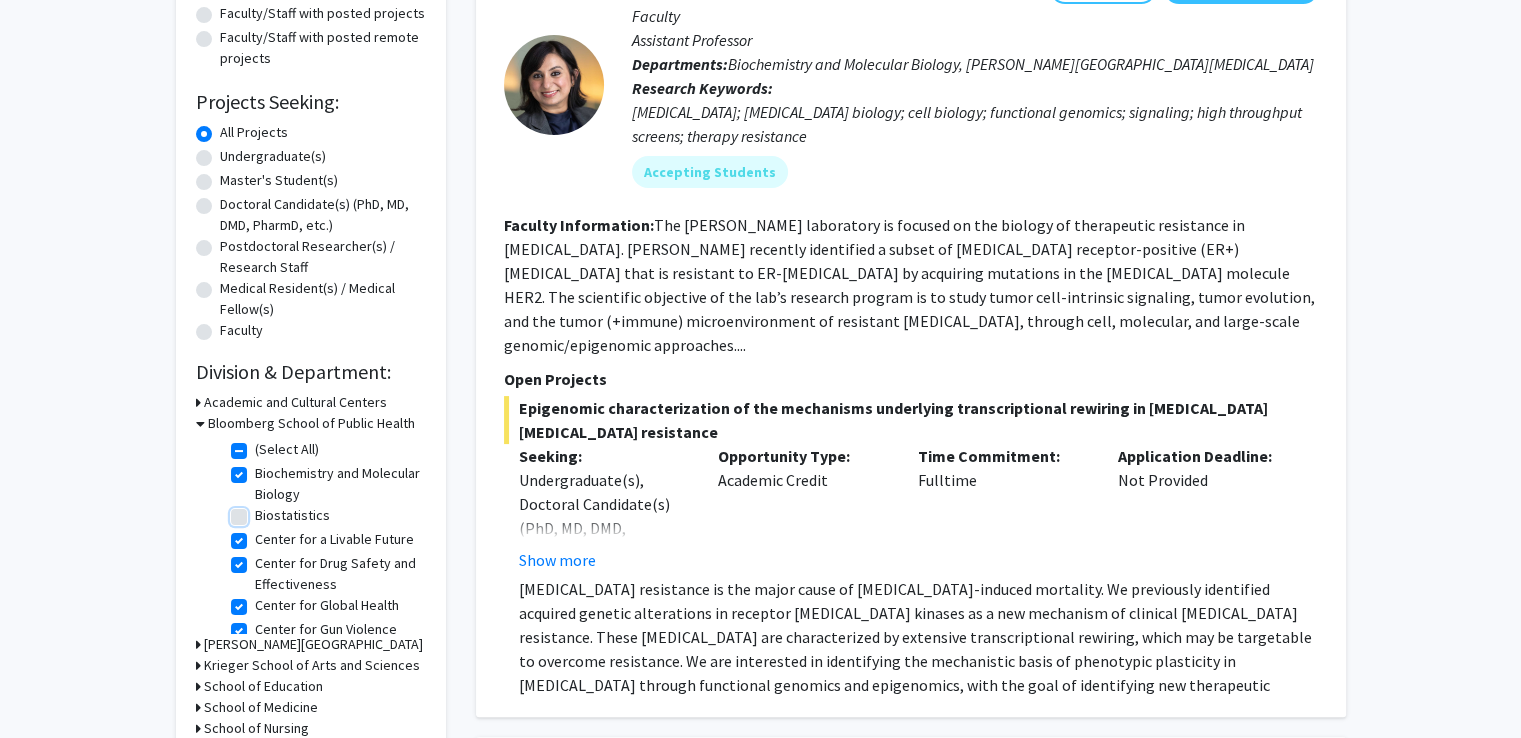 checkbox on "true" 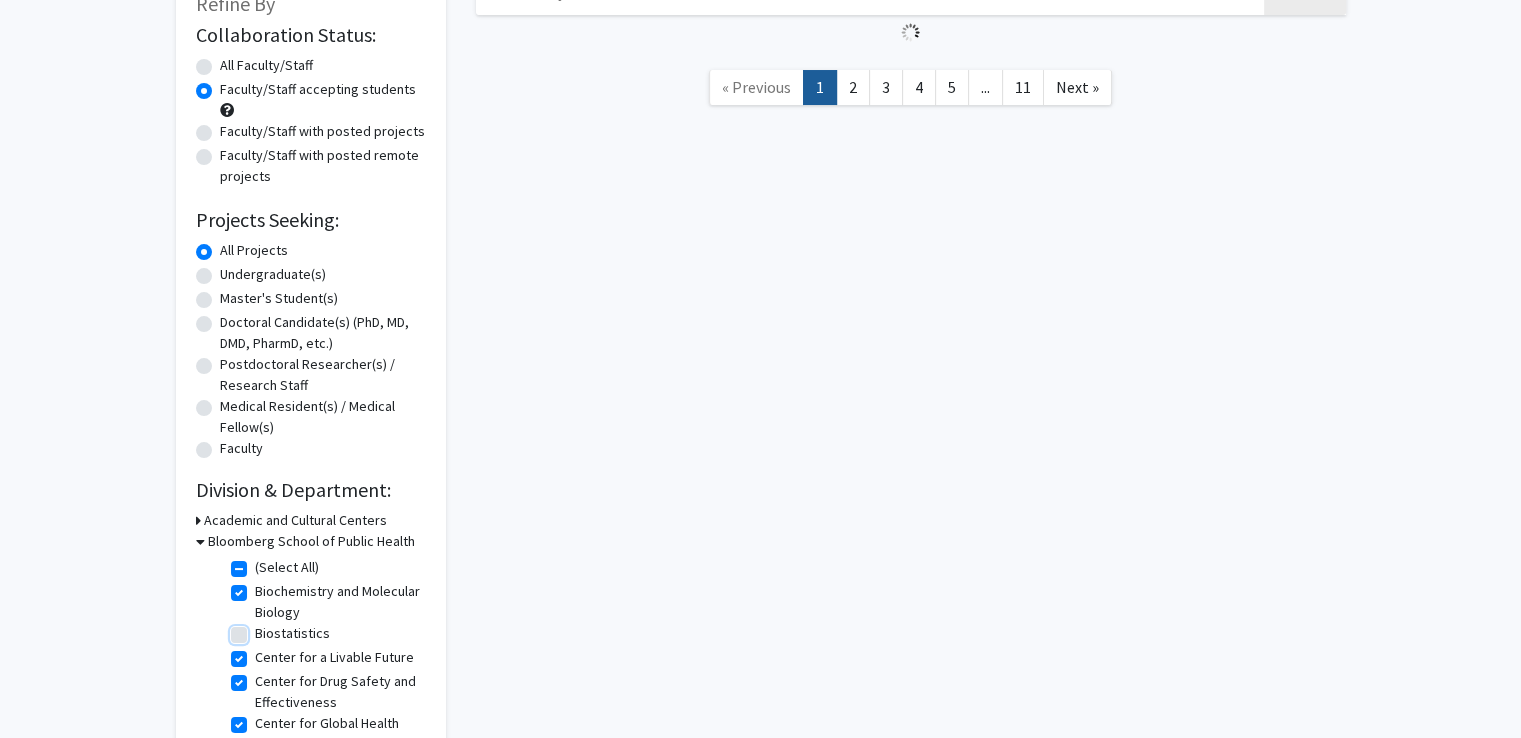 scroll, scrollTop: 200, scrollLeft: 0, axis: vertical 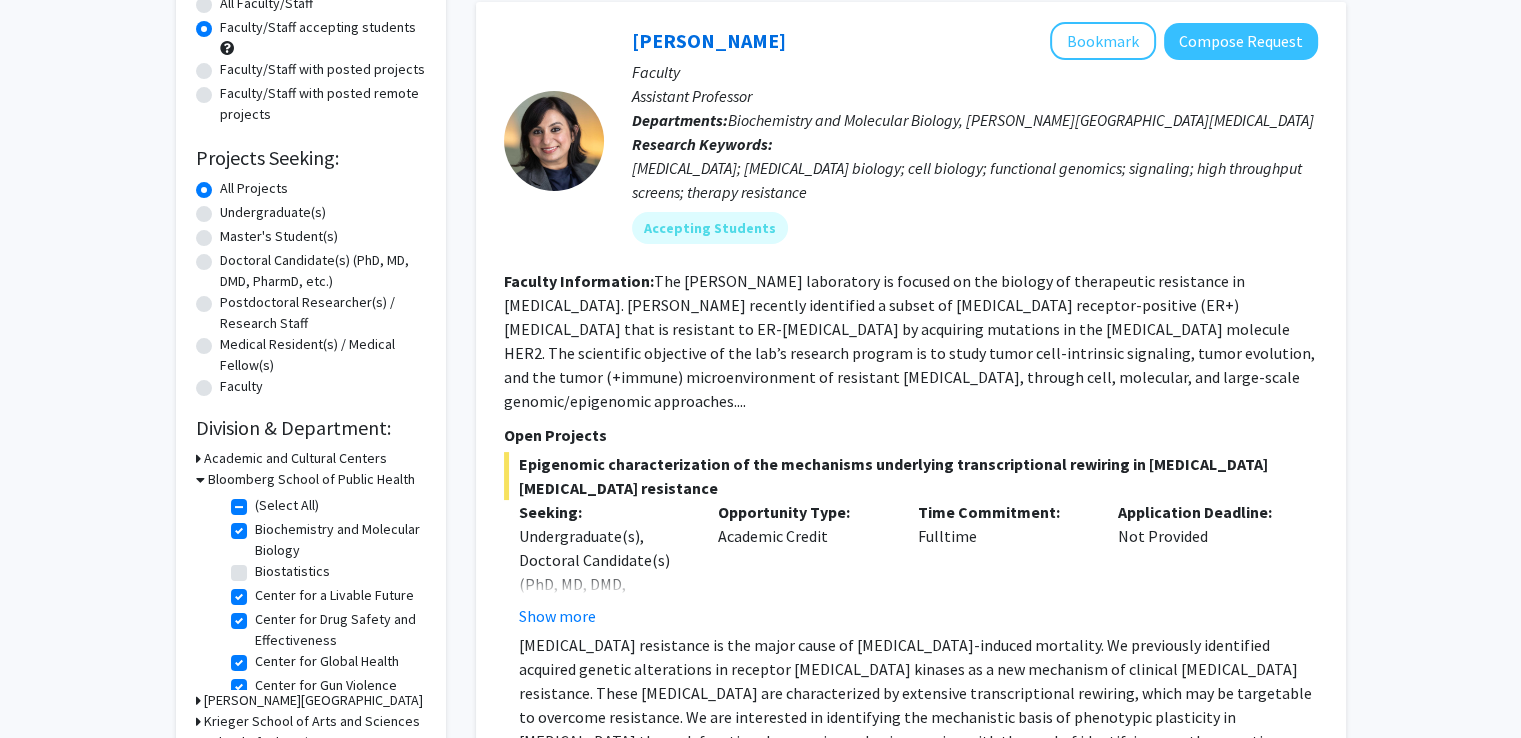 click on "Center for a Livable Future" 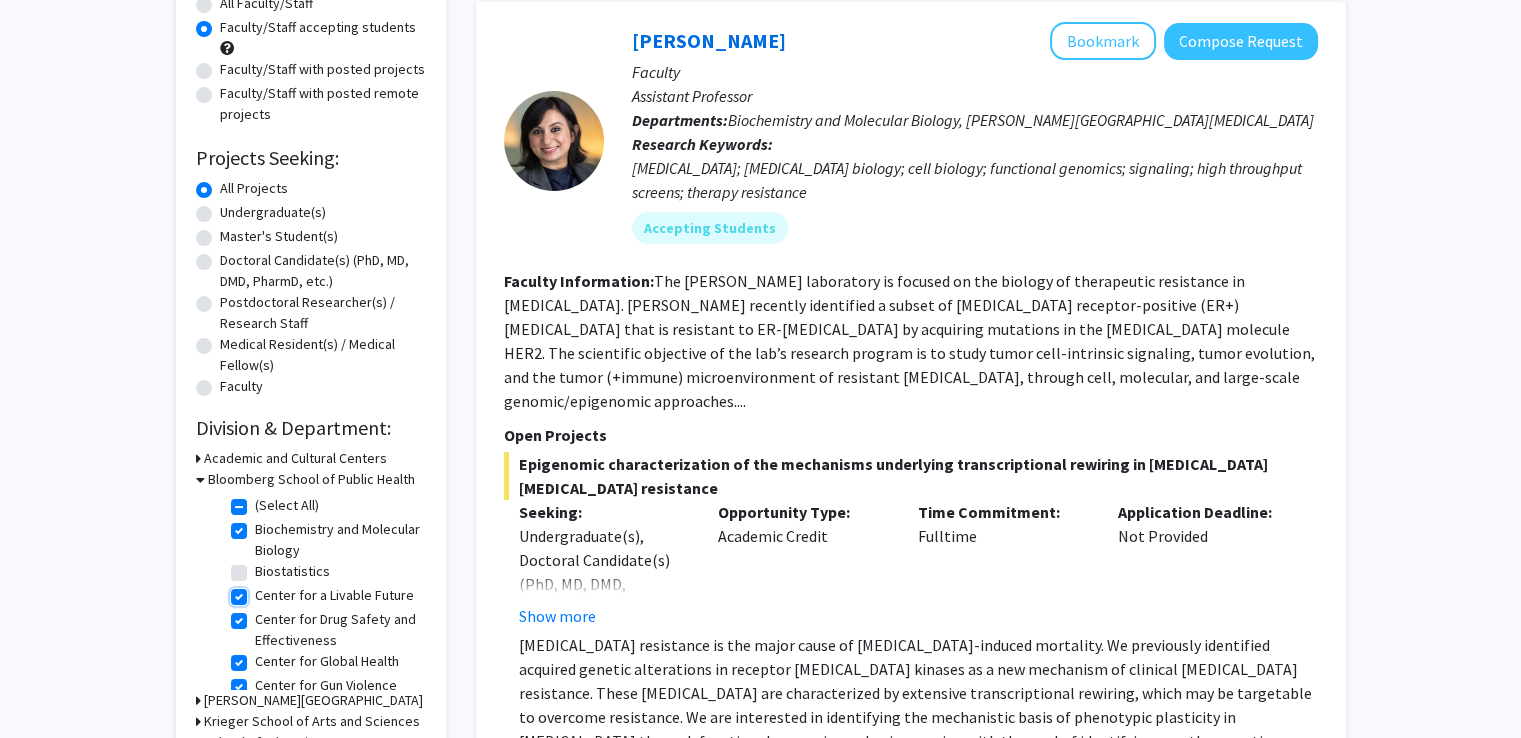 click on "Center for a Livable Future" at bounding box center (261, 591) 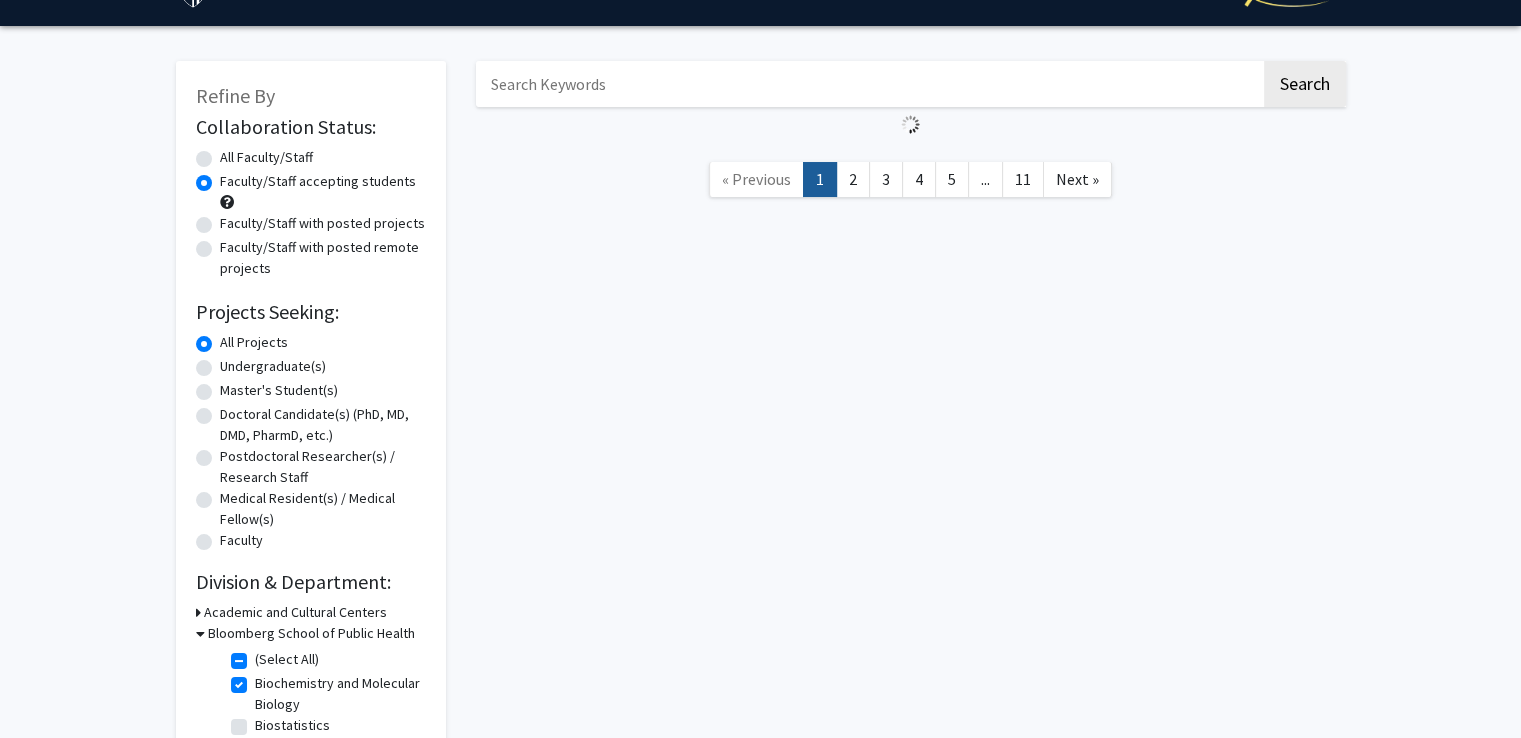 scroll, scrollTop: 200, scrollLeft: 0, axis: vertical 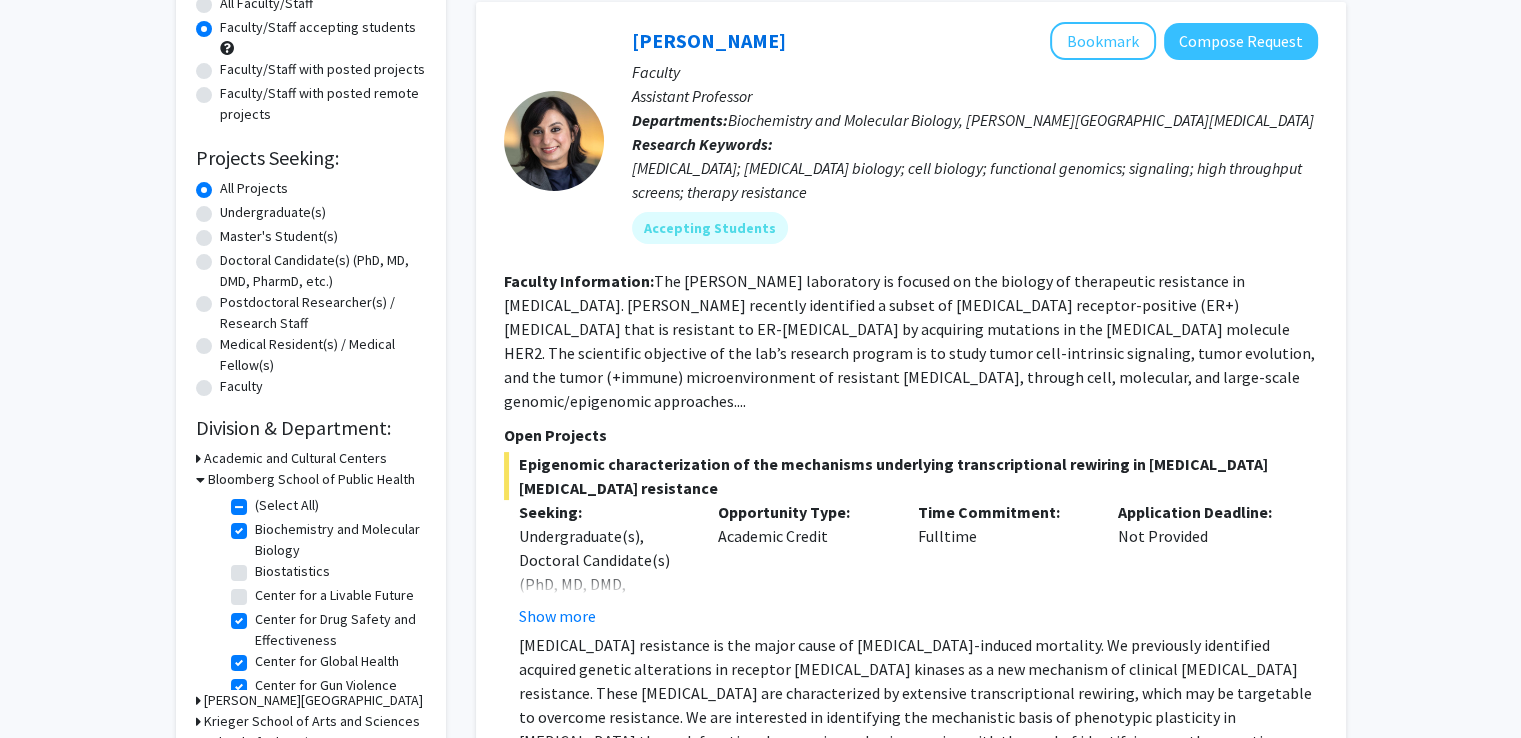 click on "Center for Drug Safety and Effectiveness" 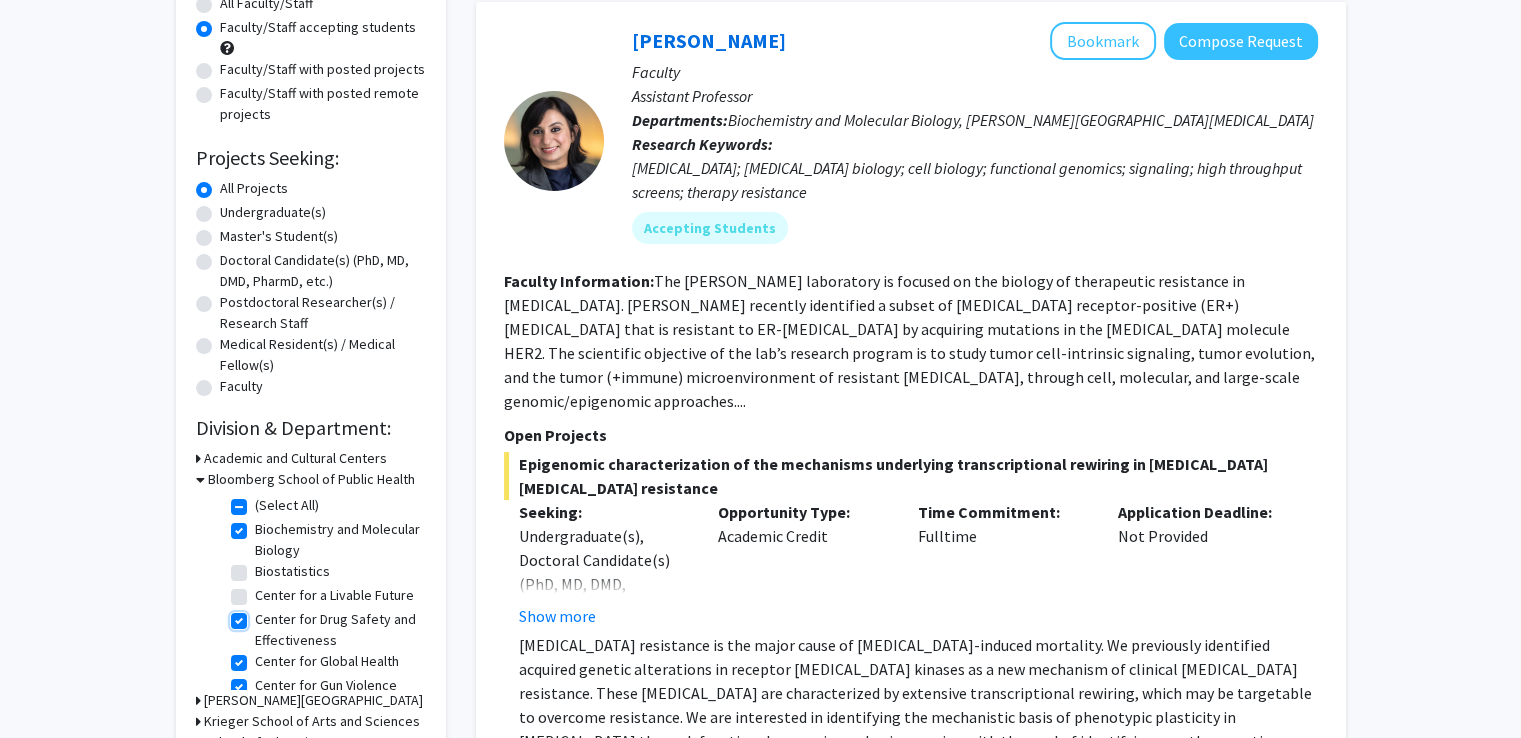 click on "Center for Drug Safety and Effectiveness" at bounding box center (261, 615) 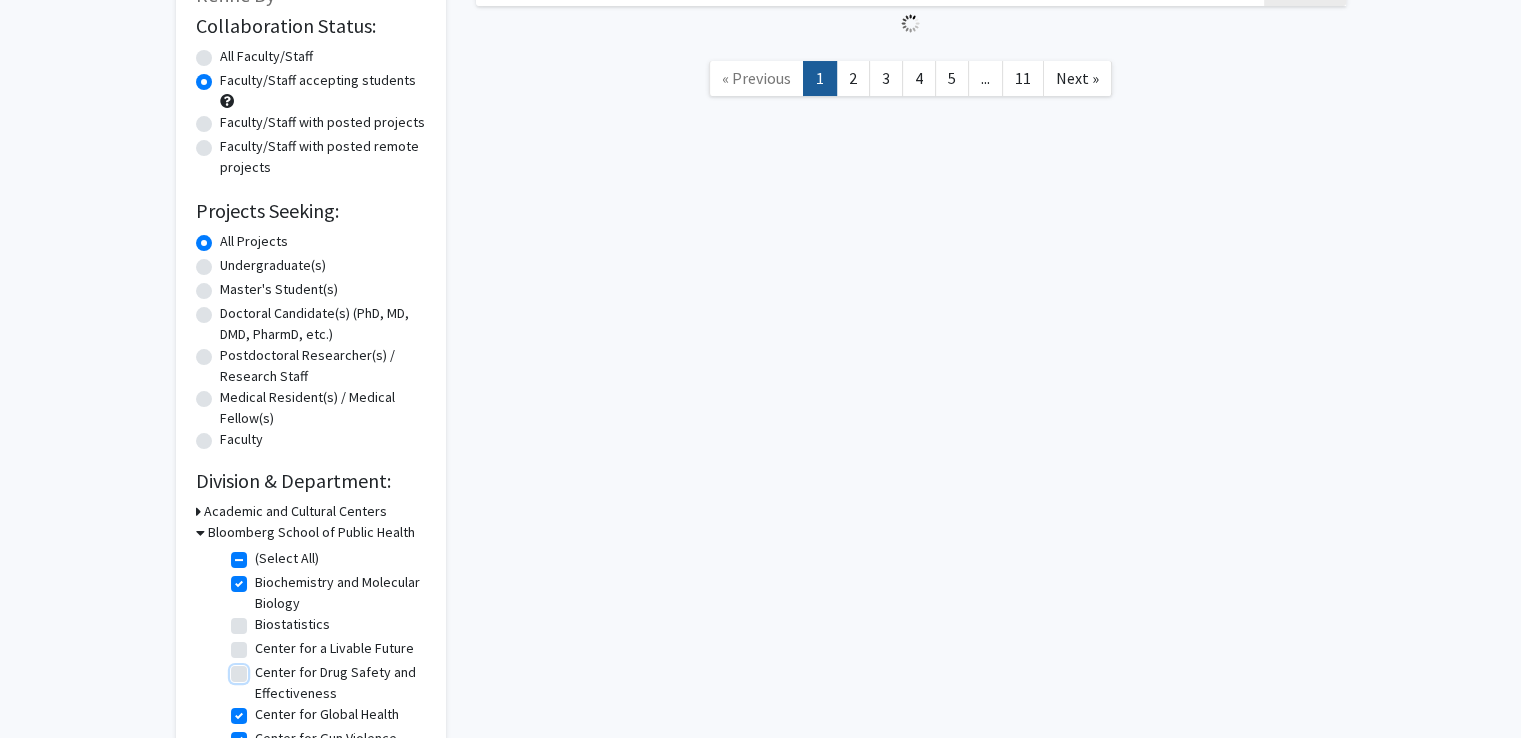 scroll, scrollTop: 200, scrollLeft: 0, axis: vertical 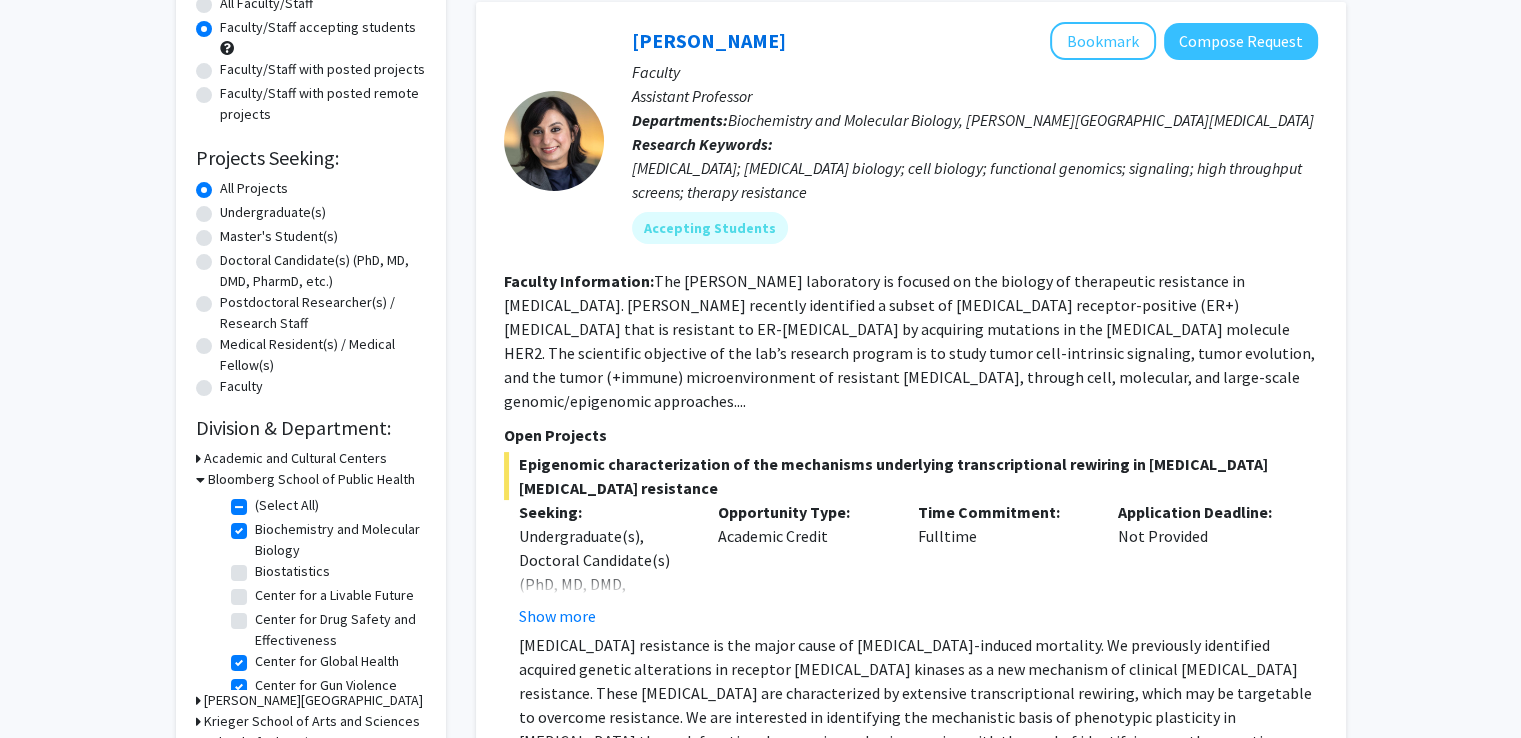click on "Center for Global Health" 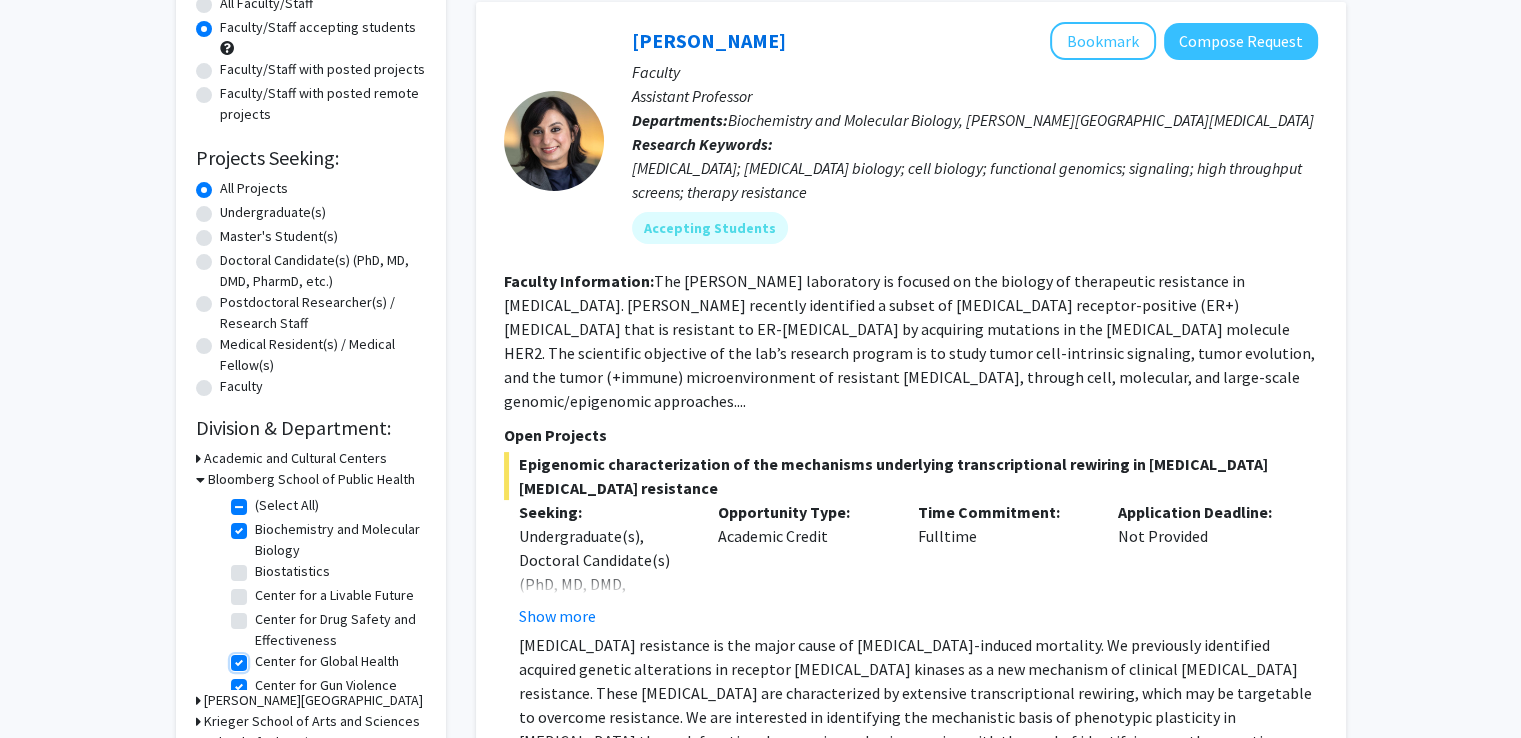 checkbox on "false" 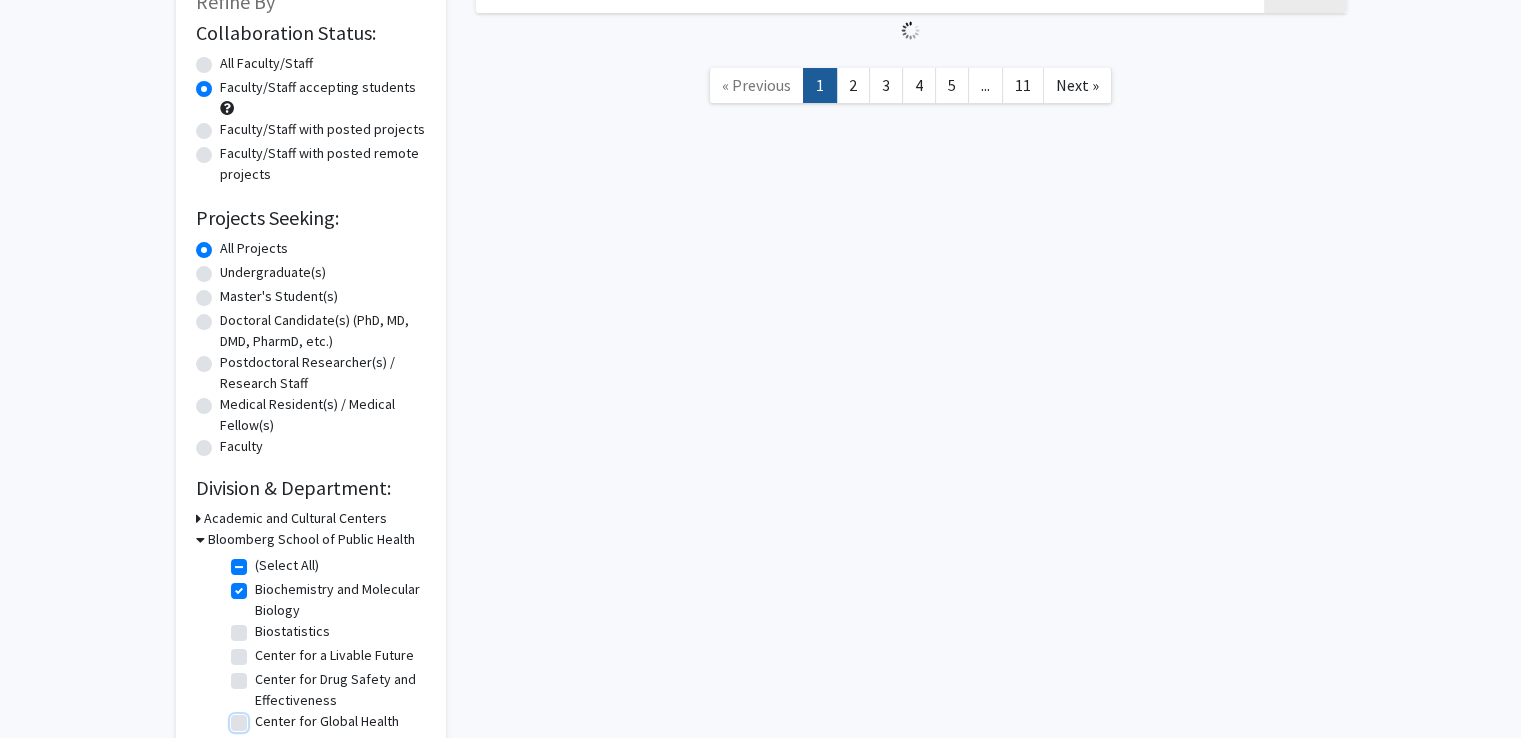 scroll, scrollTop: 200, scrollLeft: 0, axis: vertical 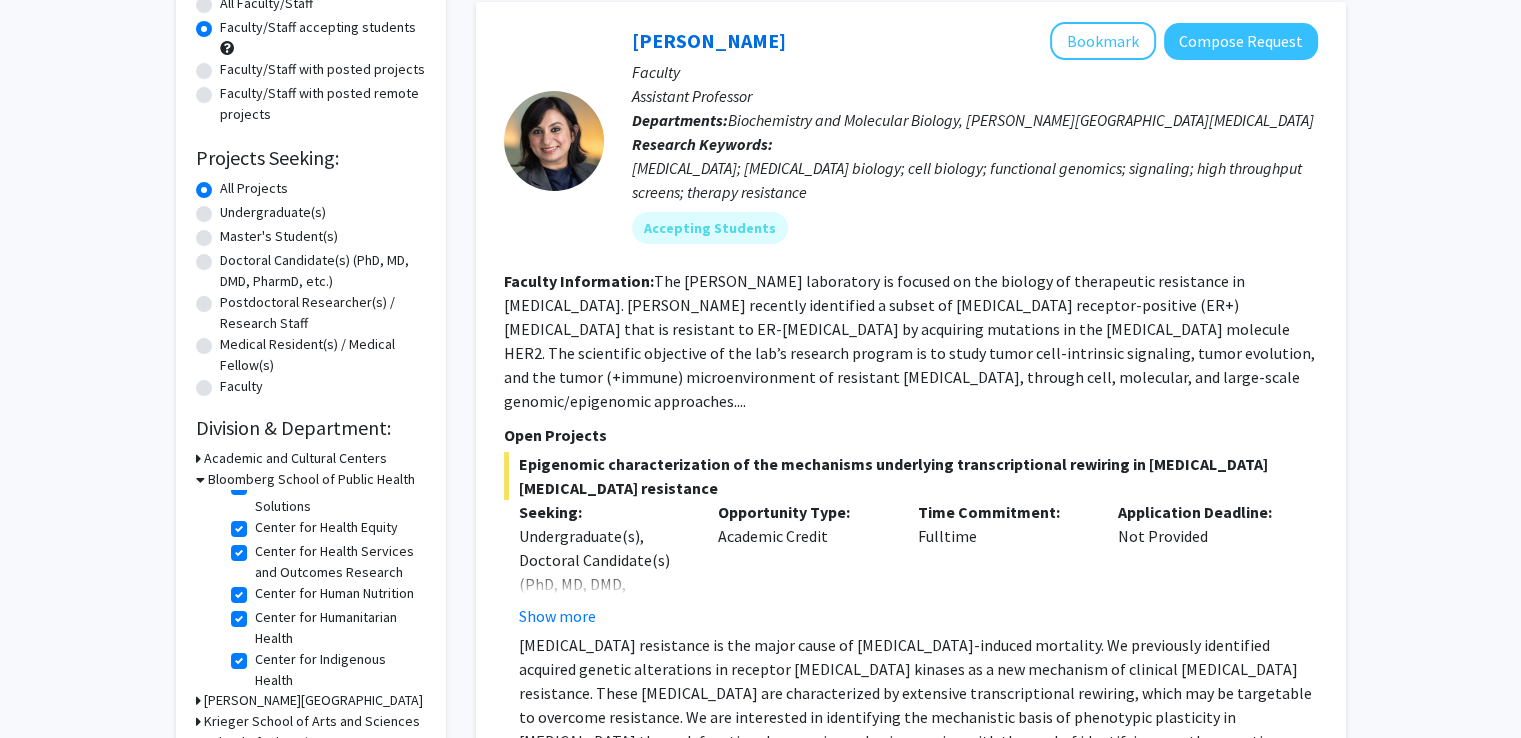click on "Center for Gun Violence Solutions" 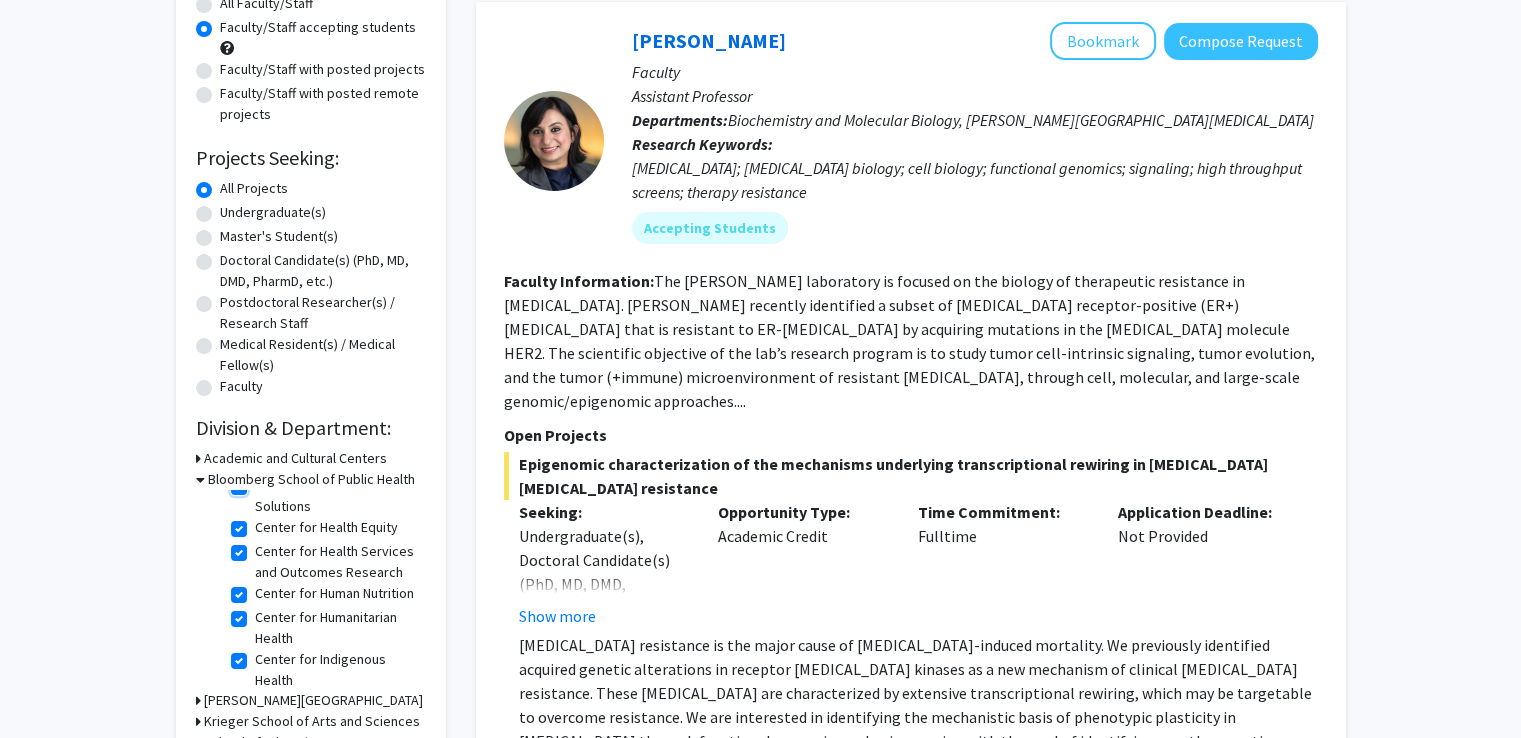 checkbox on "false" 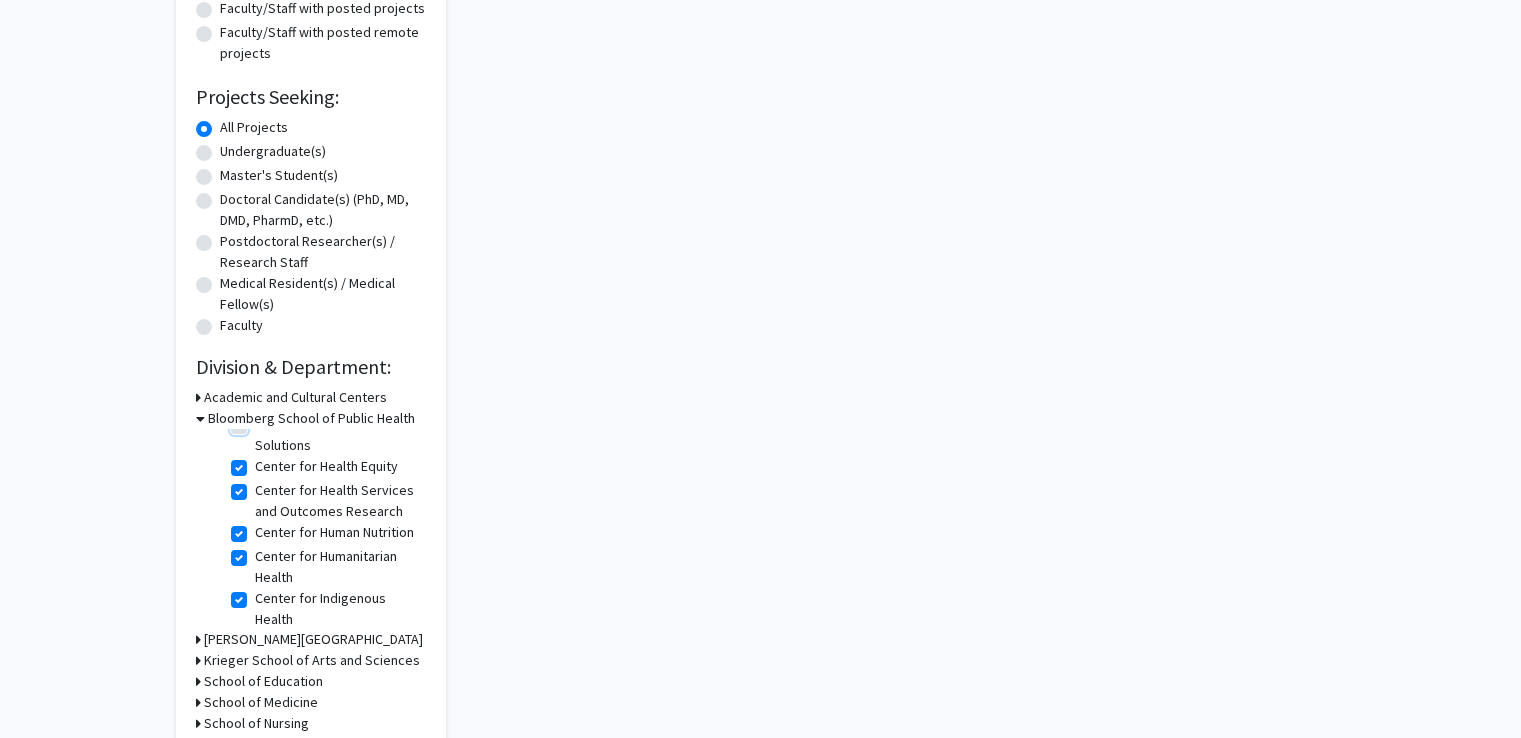 scroll, scrollTop: 300, scrollLeft: 0, axis: vertical 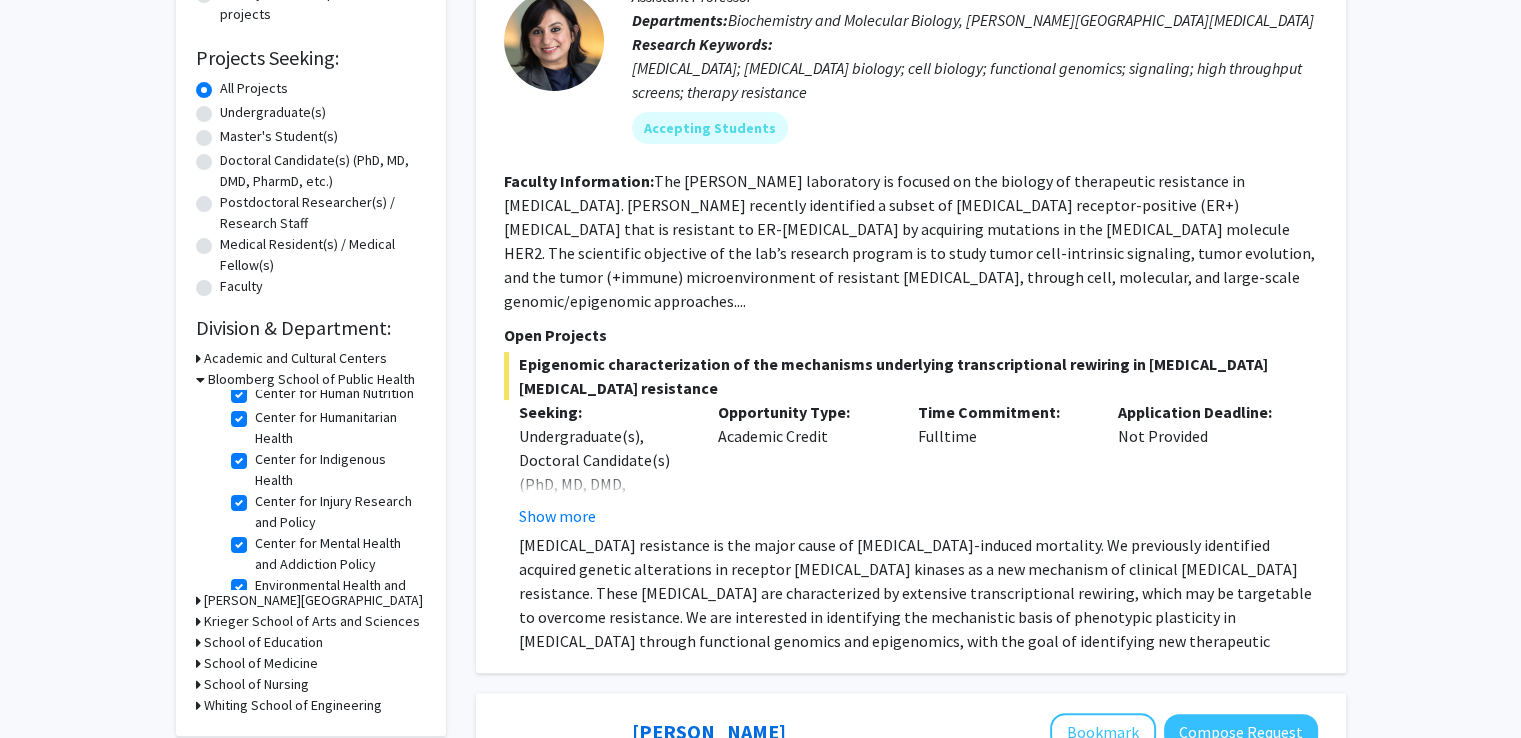 click on "Center for Injury Research and Policy" 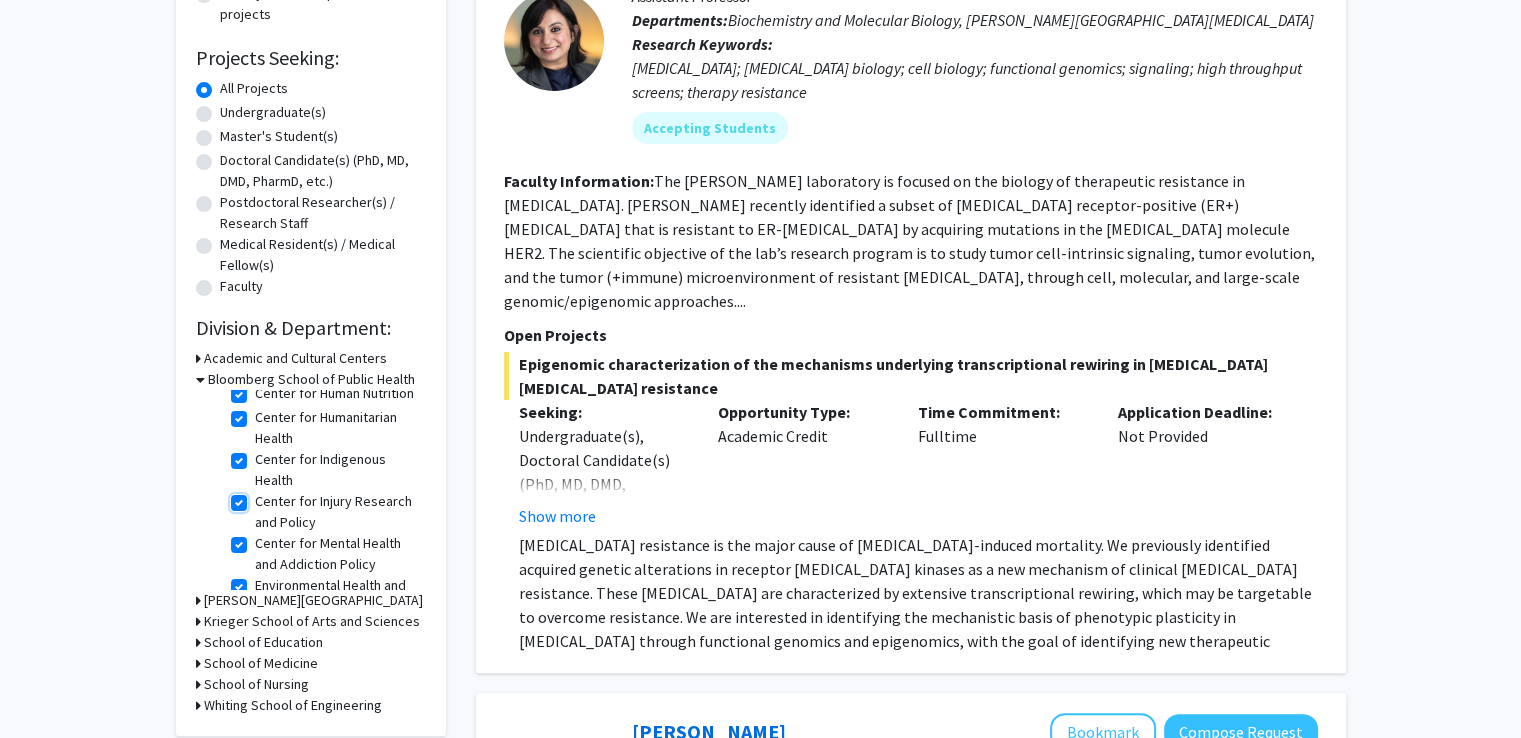 click on "Center for Injury Research and Policy" at bounding box center (261, 497) 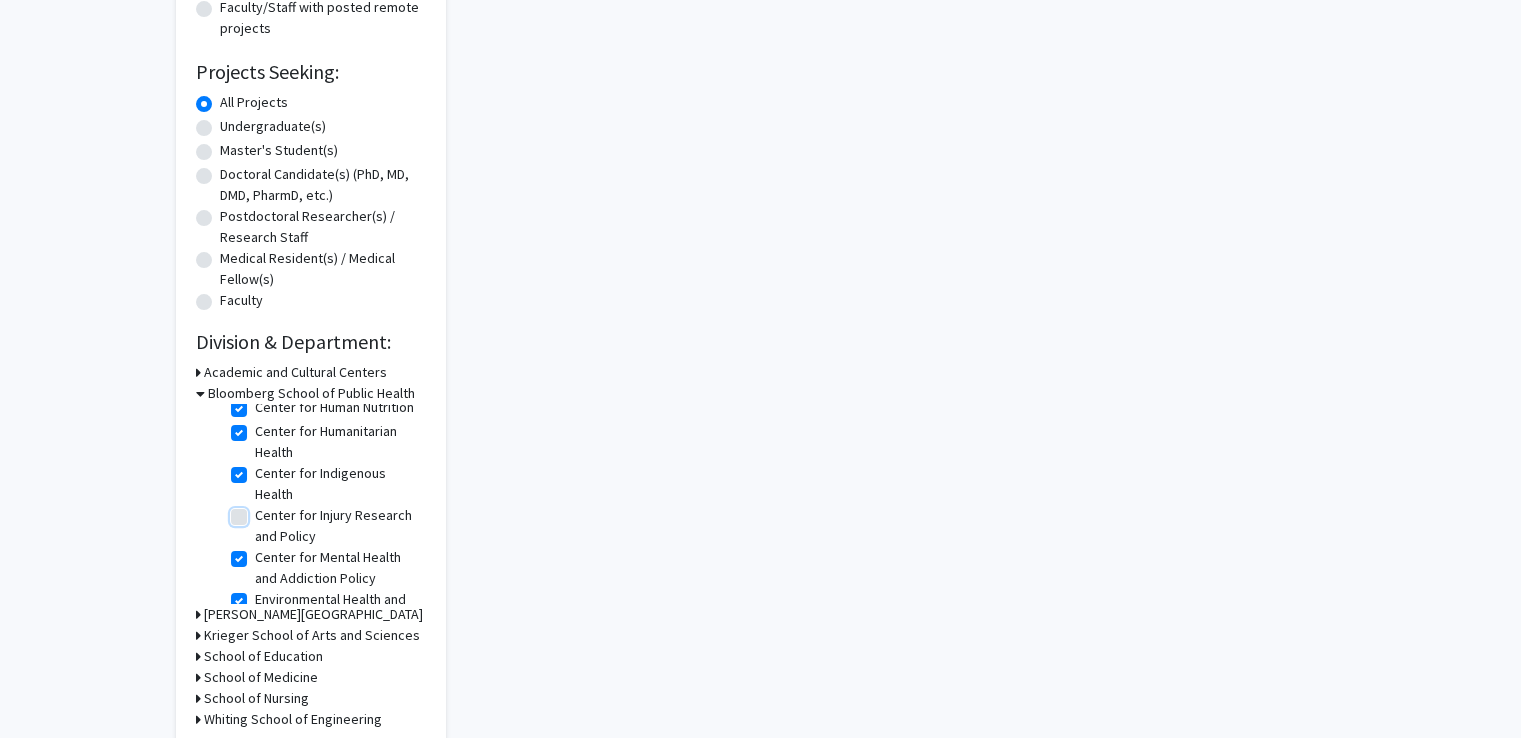 scroll, scrollTop: 300, scrollLeft: 0, axis: vertical 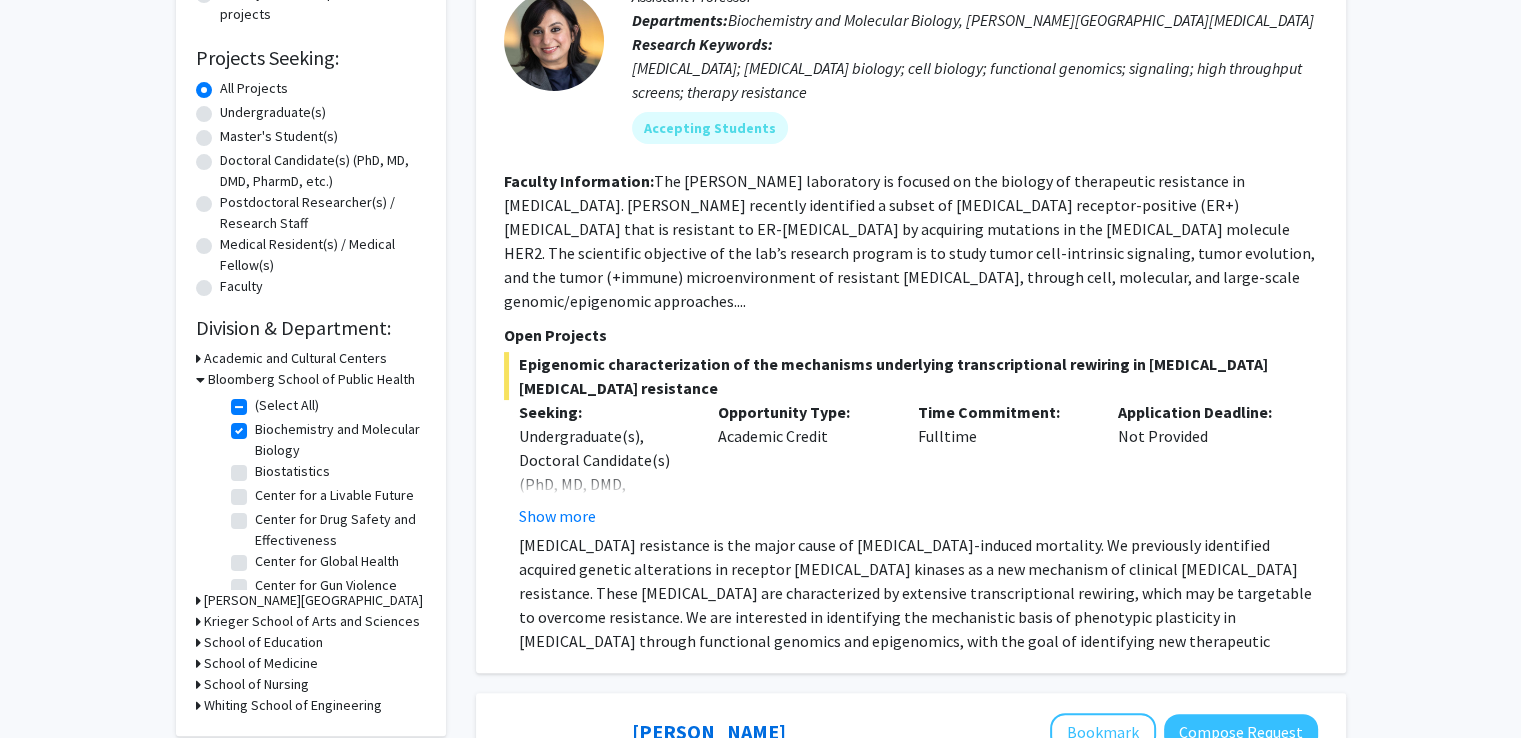 click on "Center for a Livable Future  Center for a Livable Future" 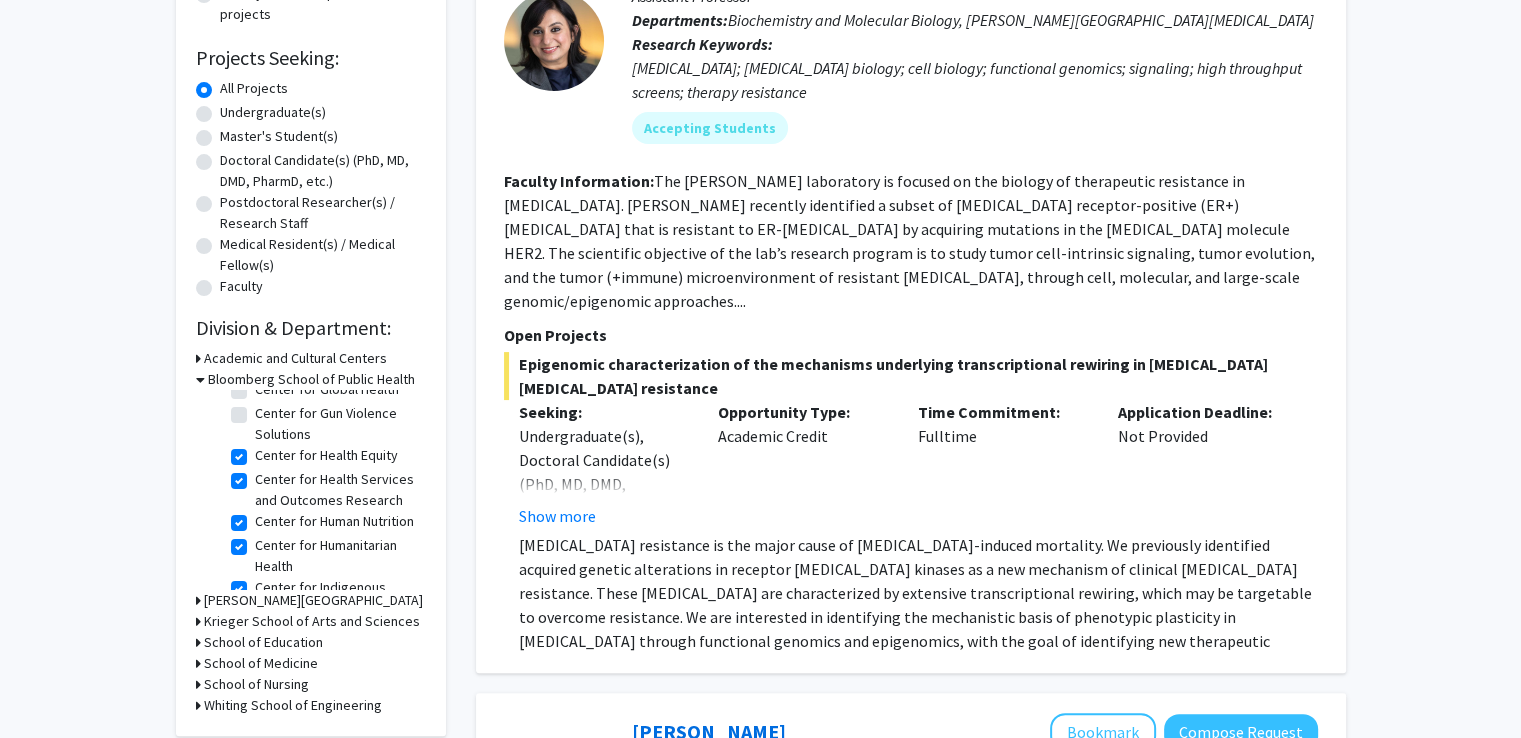 scroll, scrollTop: 200, scrollLeft: 0, axis: vertical 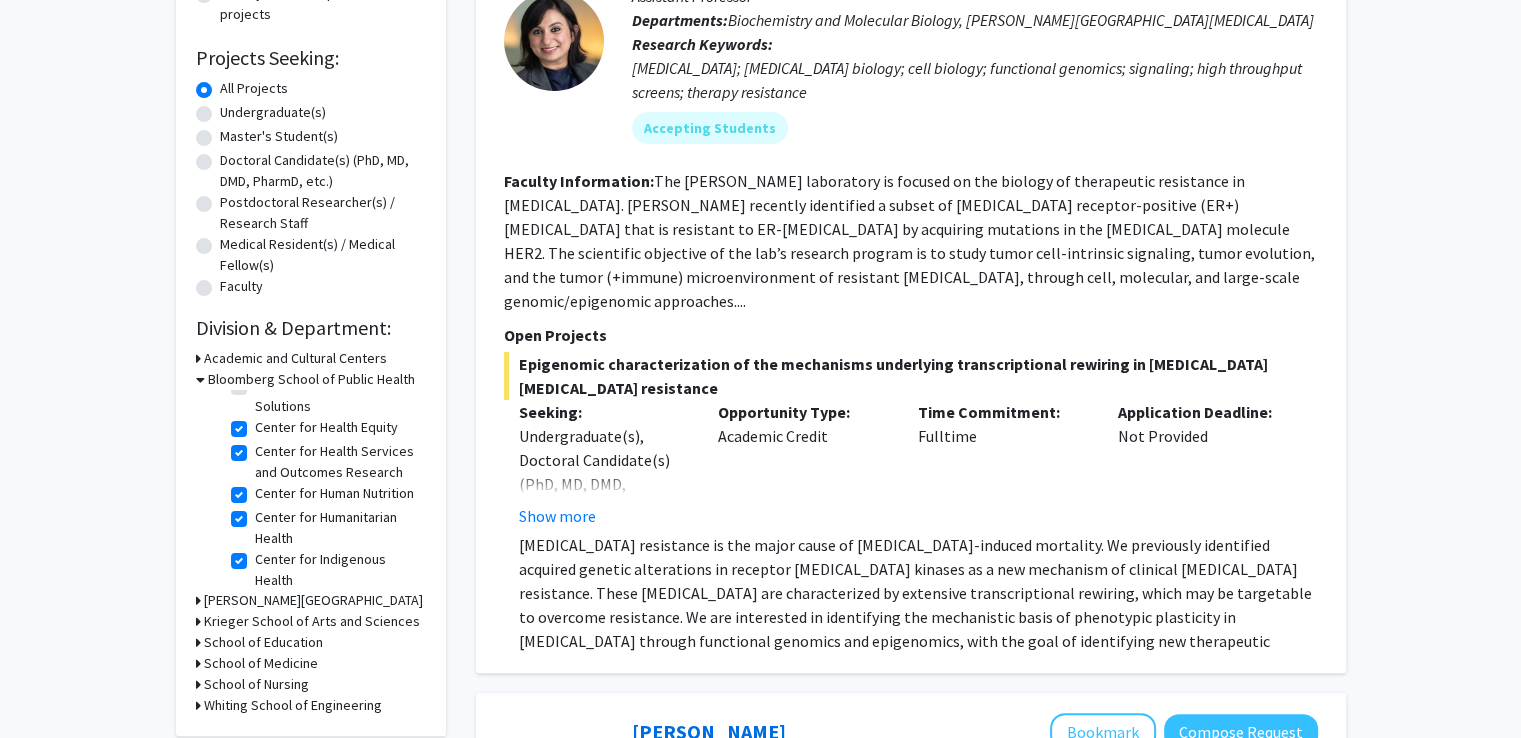 click on "Center for Human Nutrition" 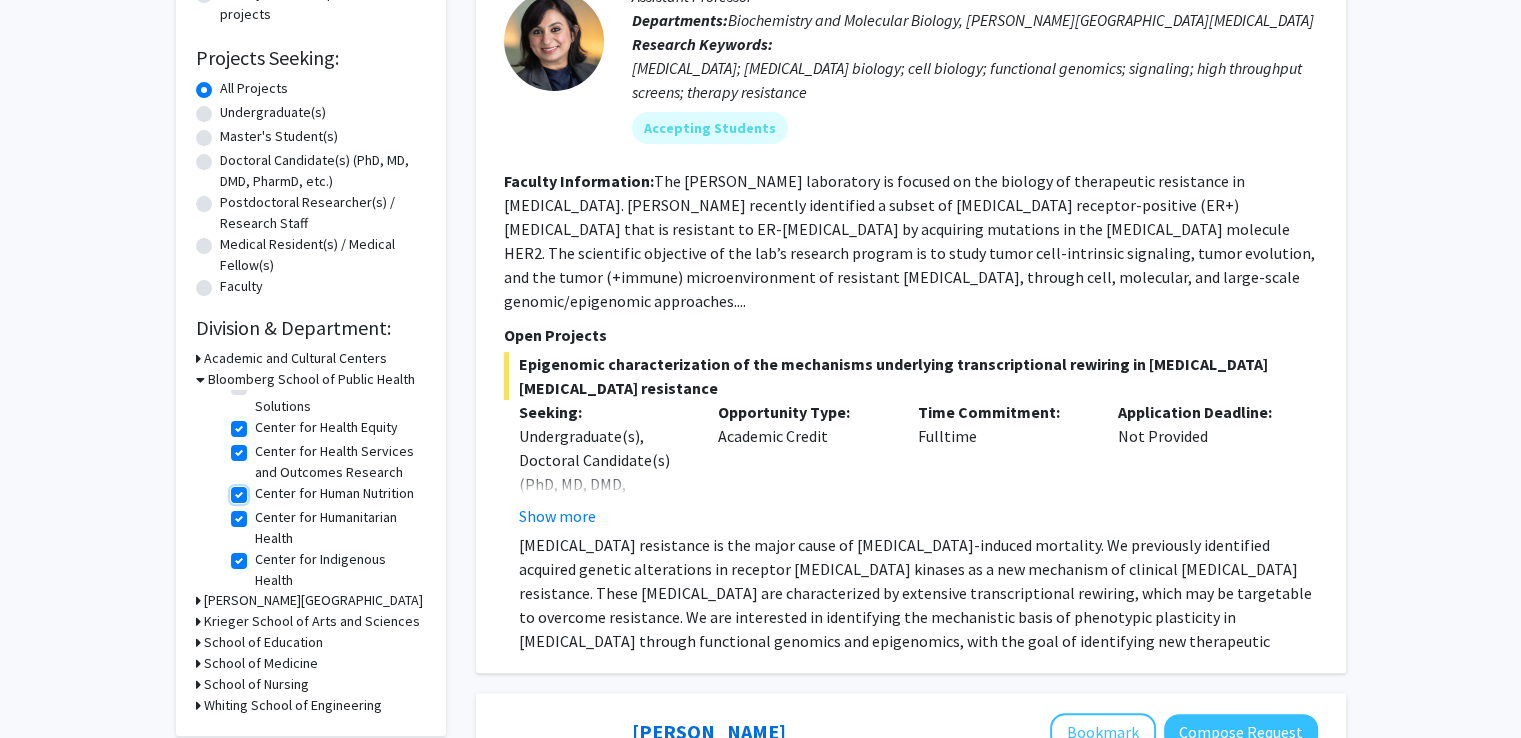 checkbox on "false" 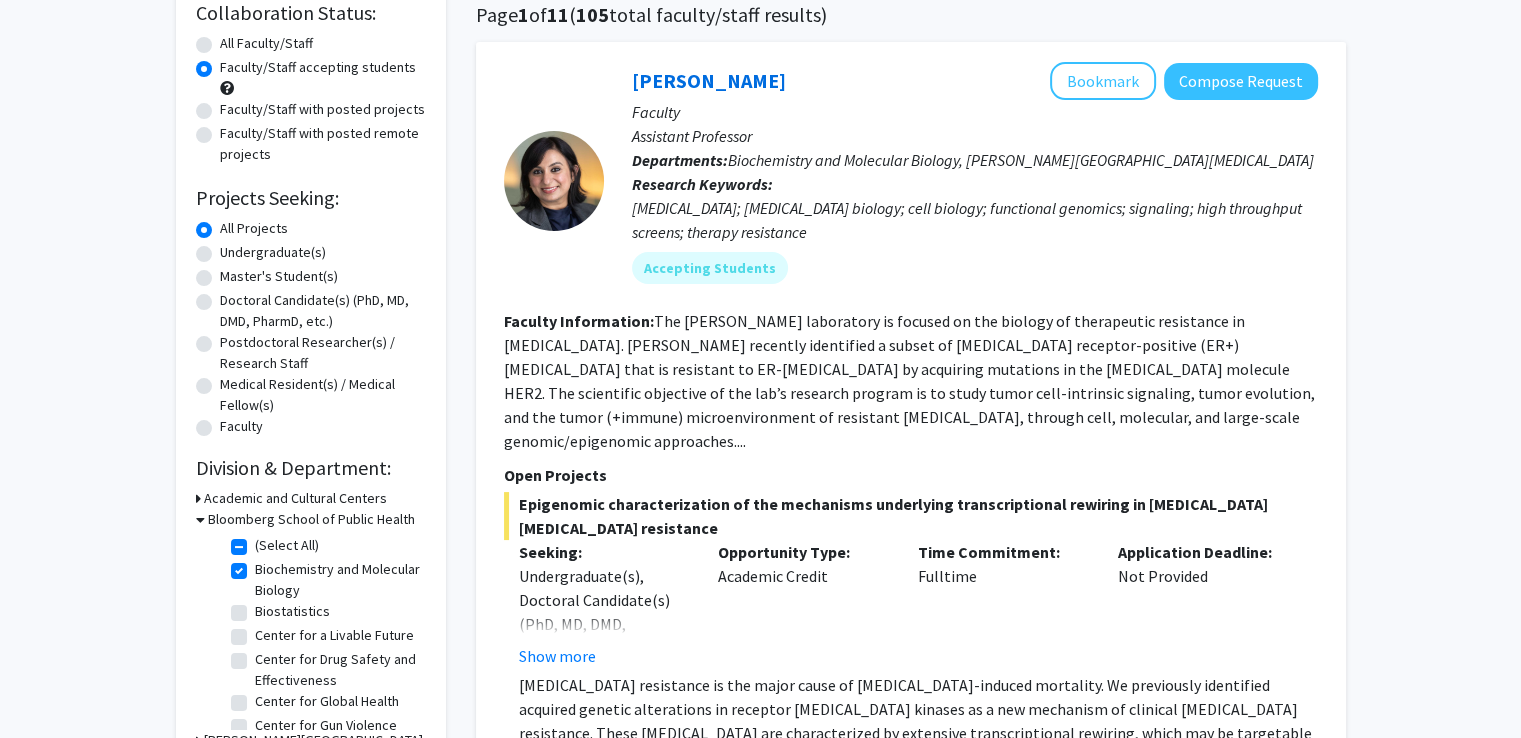scroll, scrollTop: 200, scrollLeft: 0, axis: vertical 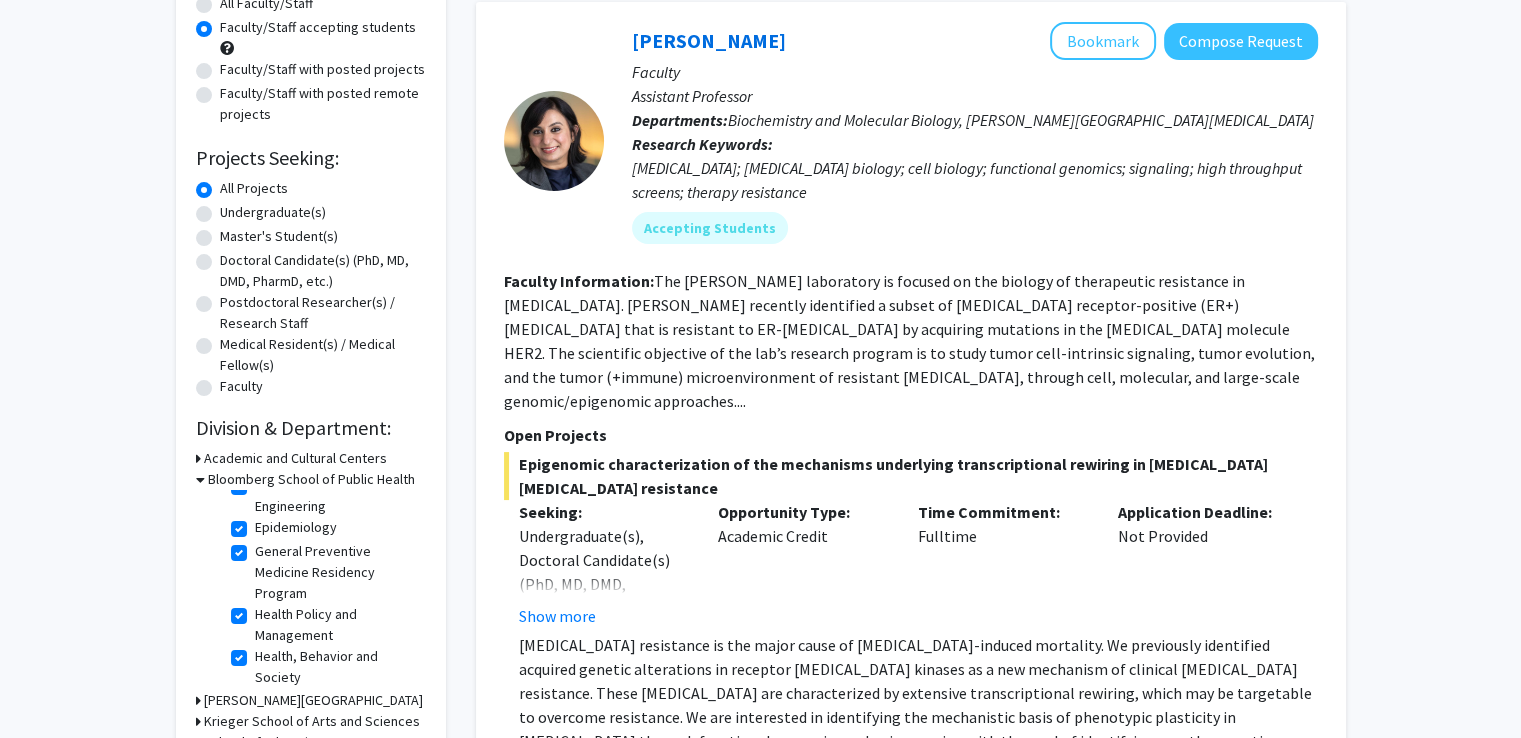 click on "Epidemiology" 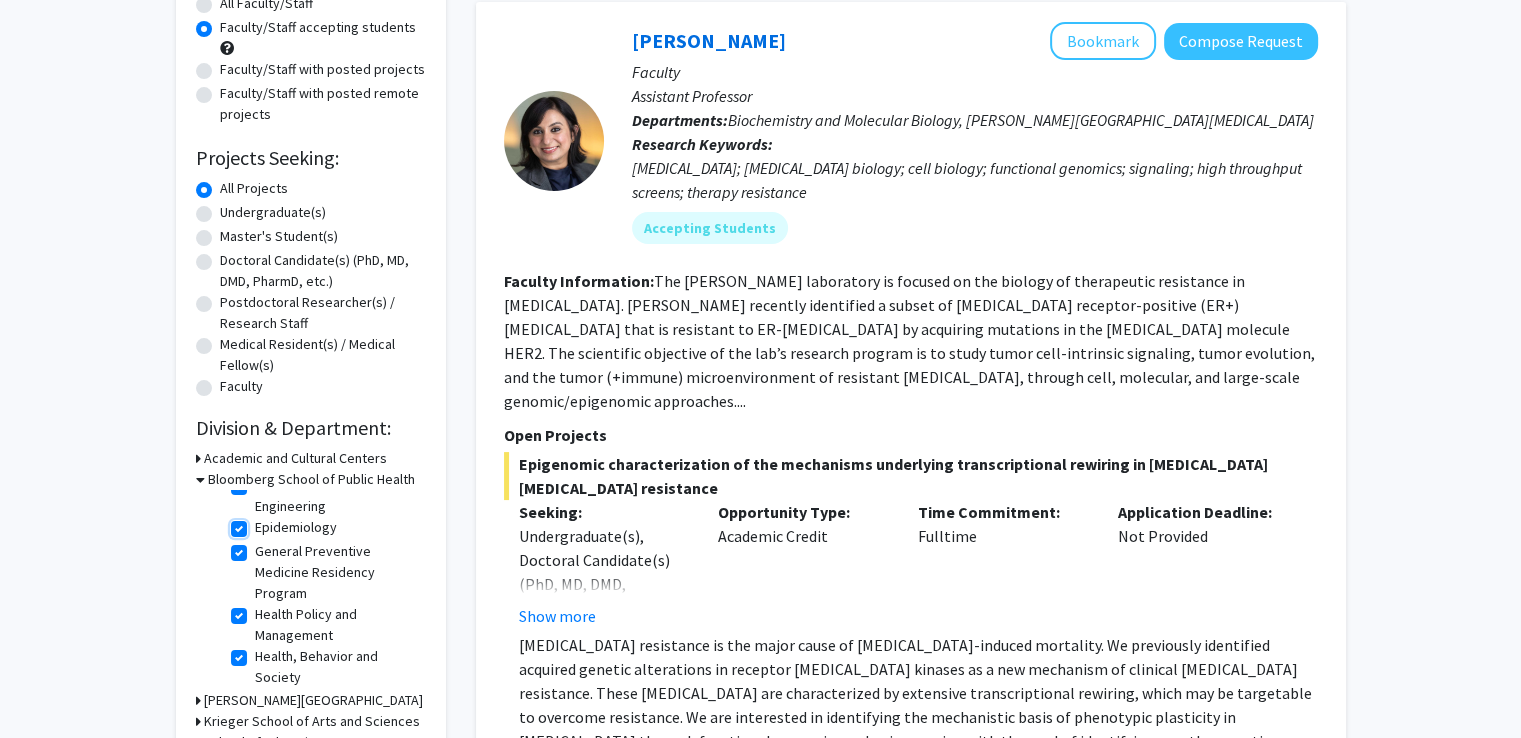 click on "Epidemiology" at bounding box center (261, 523) 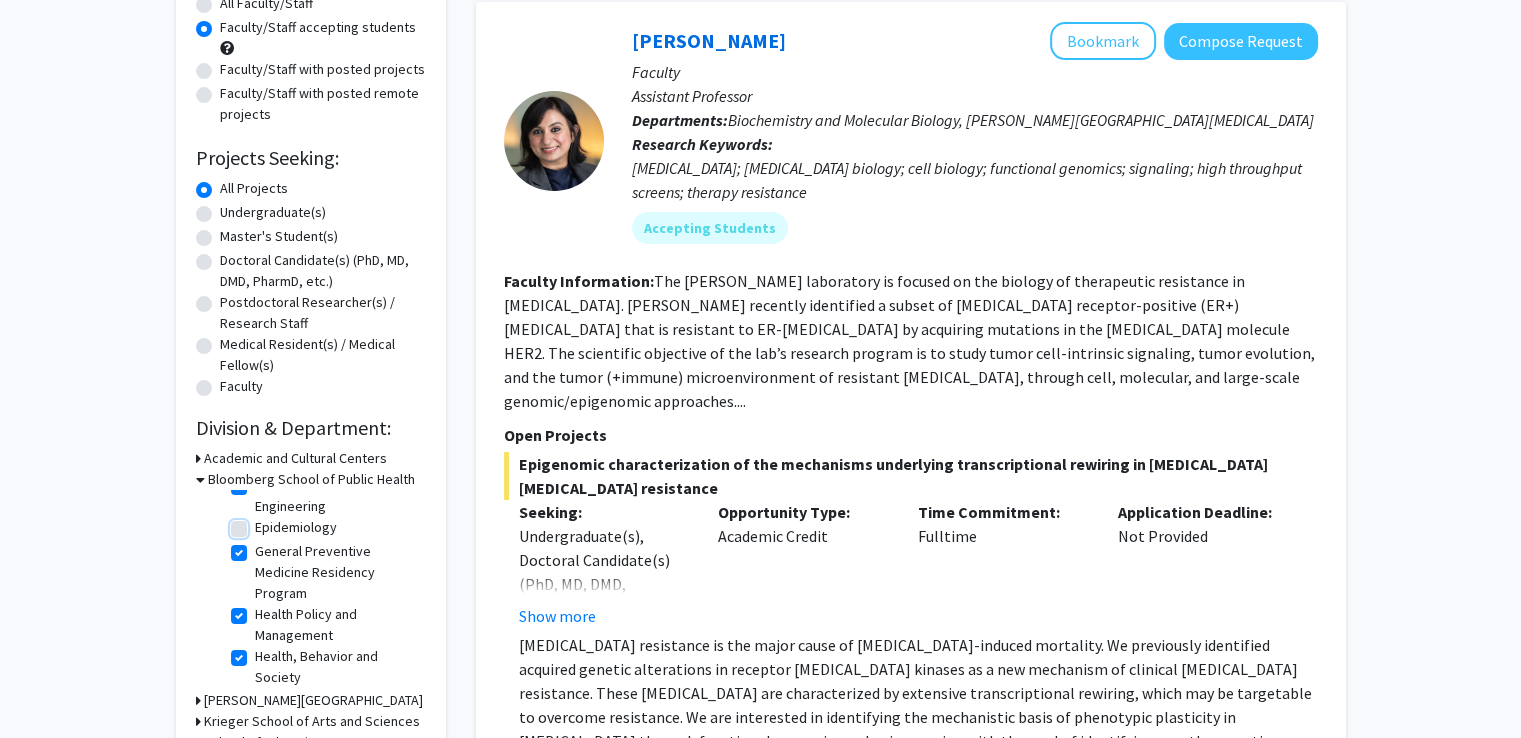 scroll, scrollTop: 0, scrollLeft: 0, axis: both 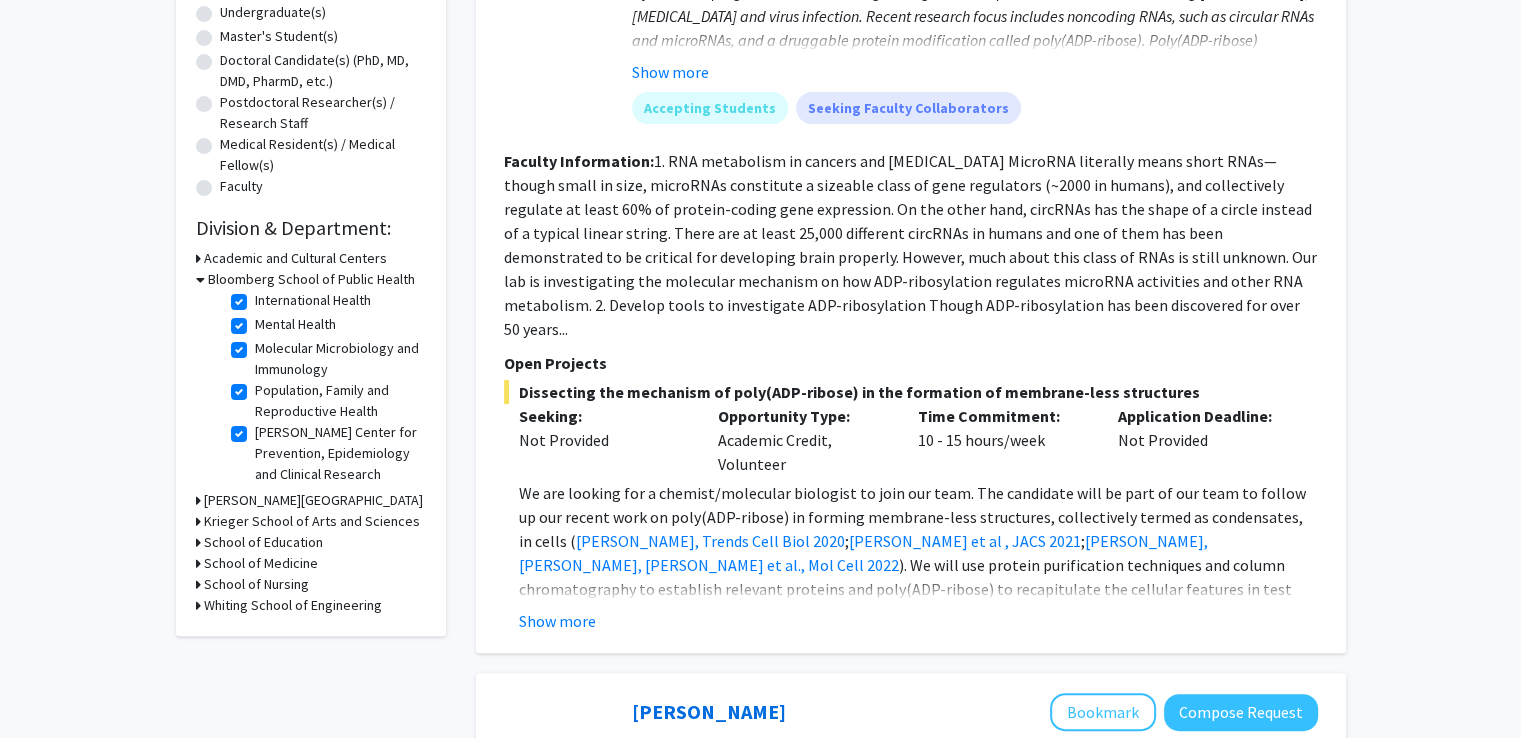 click on "[PERSON_NAME] Center for Prevention, Epidemiology and Clinical Research" 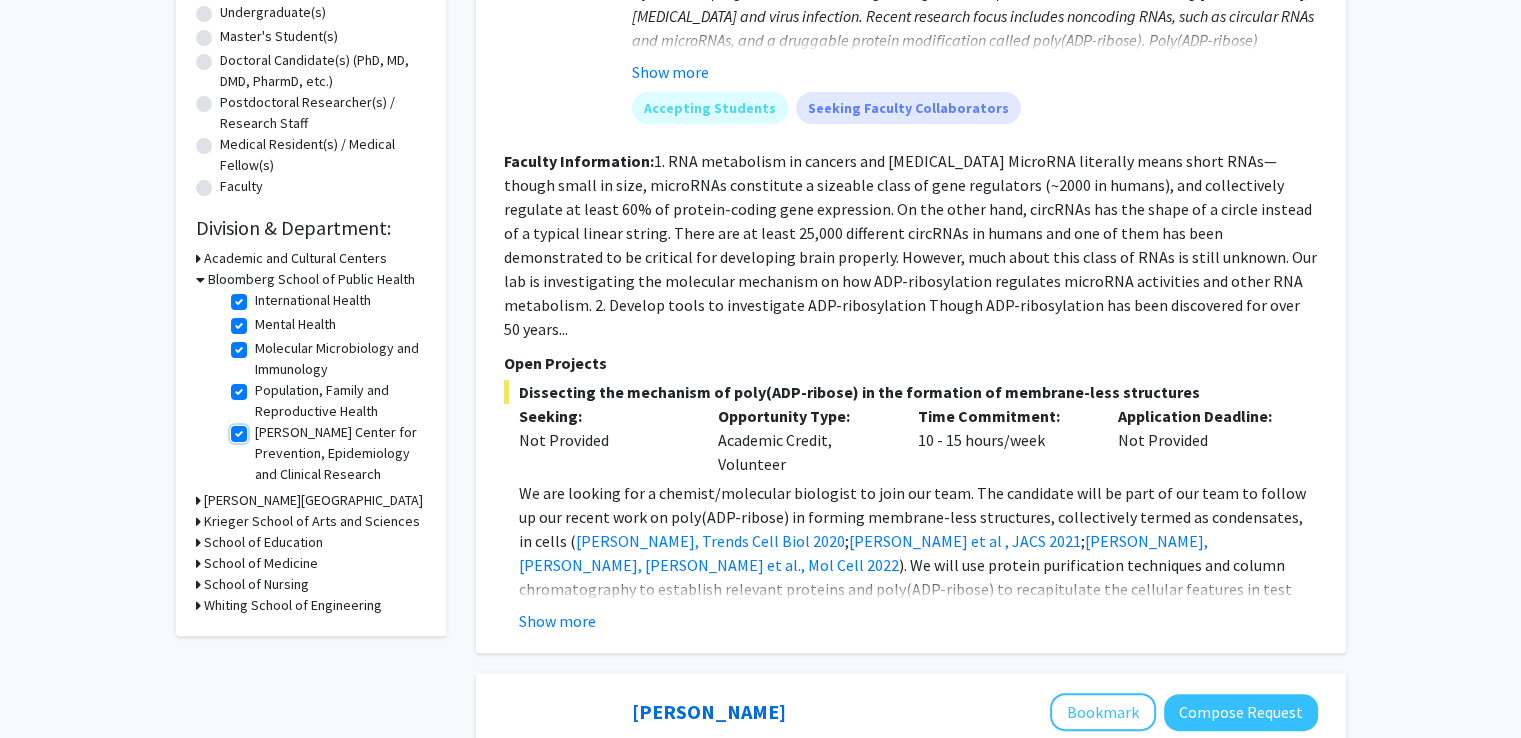 click on "[PERSON_NAME] Center for Prevention, Epidemiology and Clinical Research" at bounding box center (261, 428) 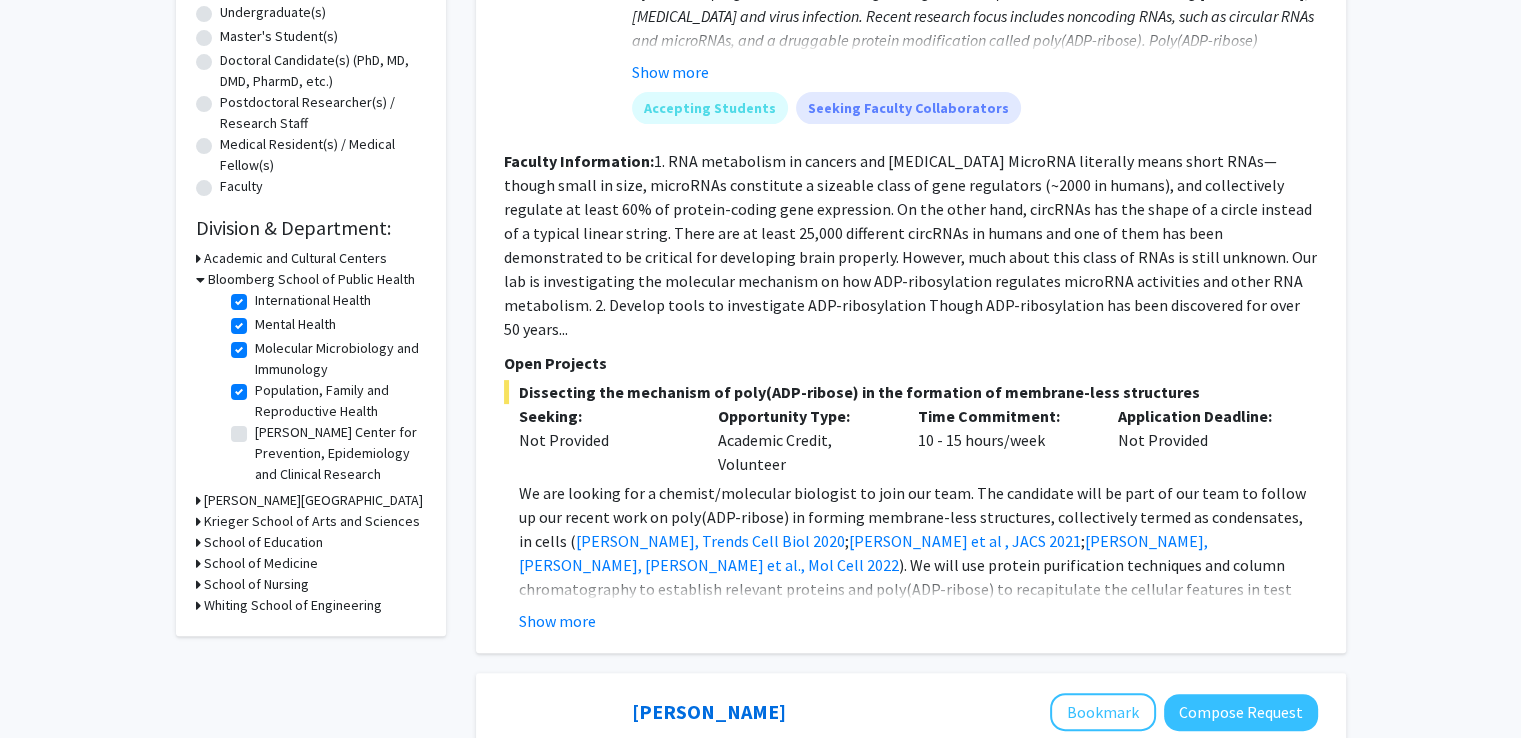 click on "Population, Family and Reproductive Health" 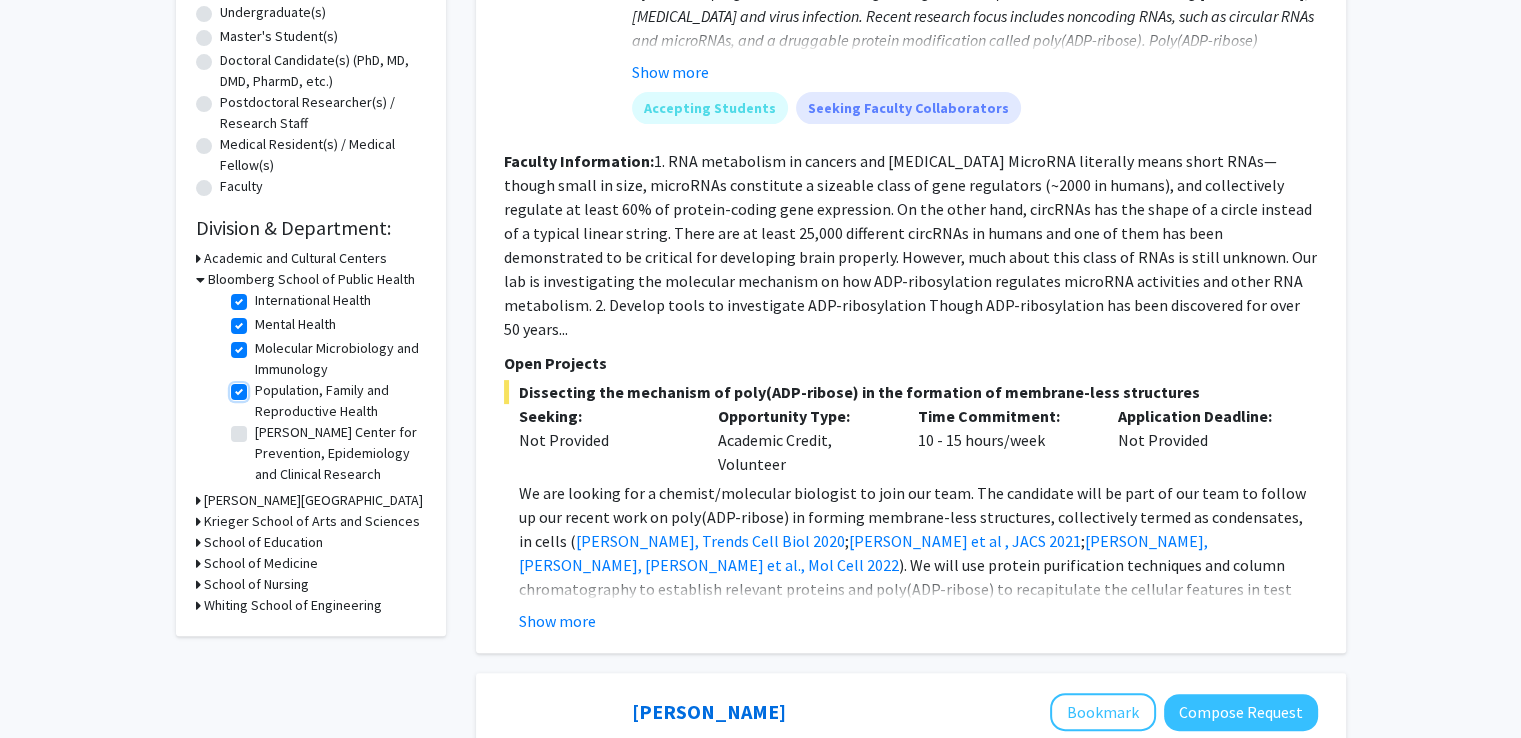 click on "Population, Family and Reproductive Health" at bounding box center (261, 386) 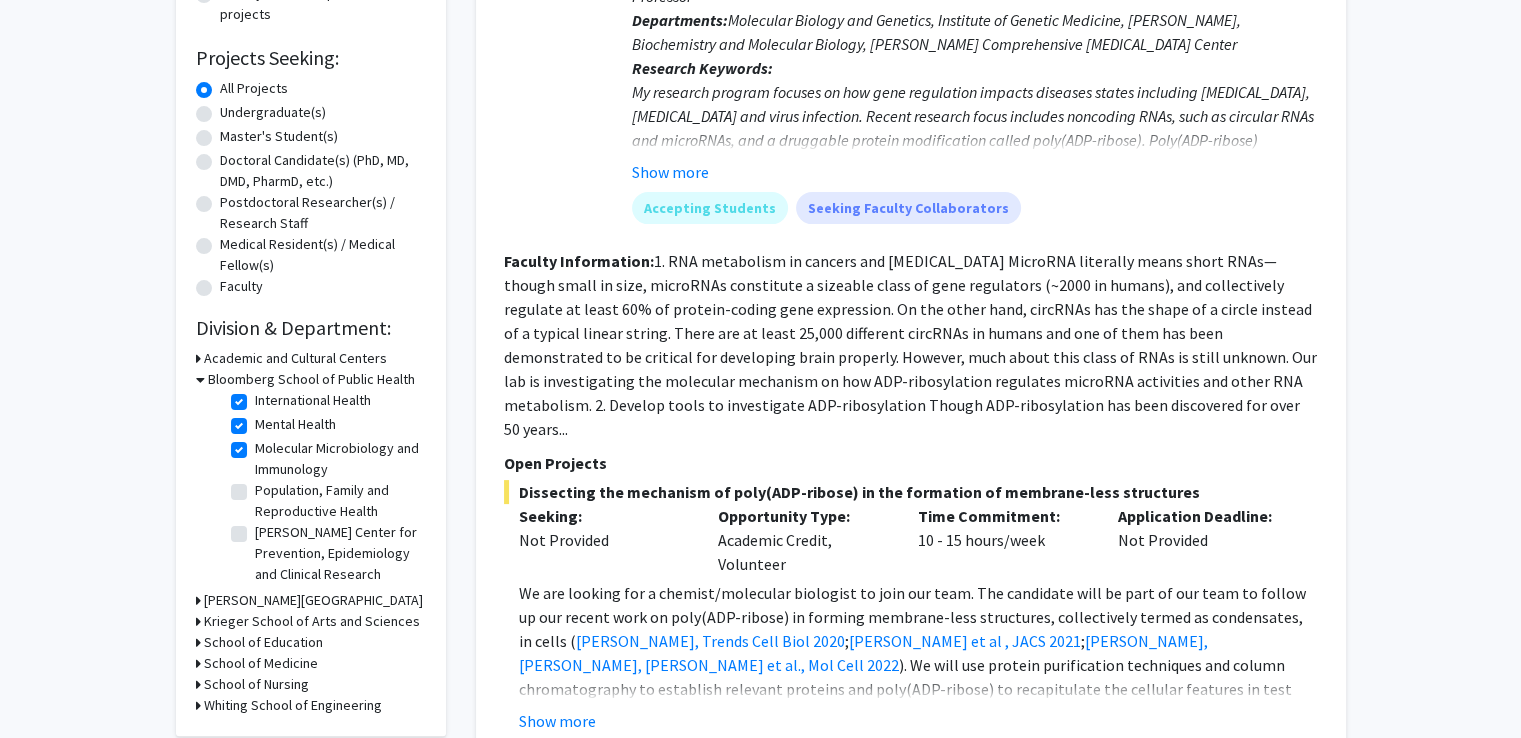click on "Molecular Microbiology and Immunology" 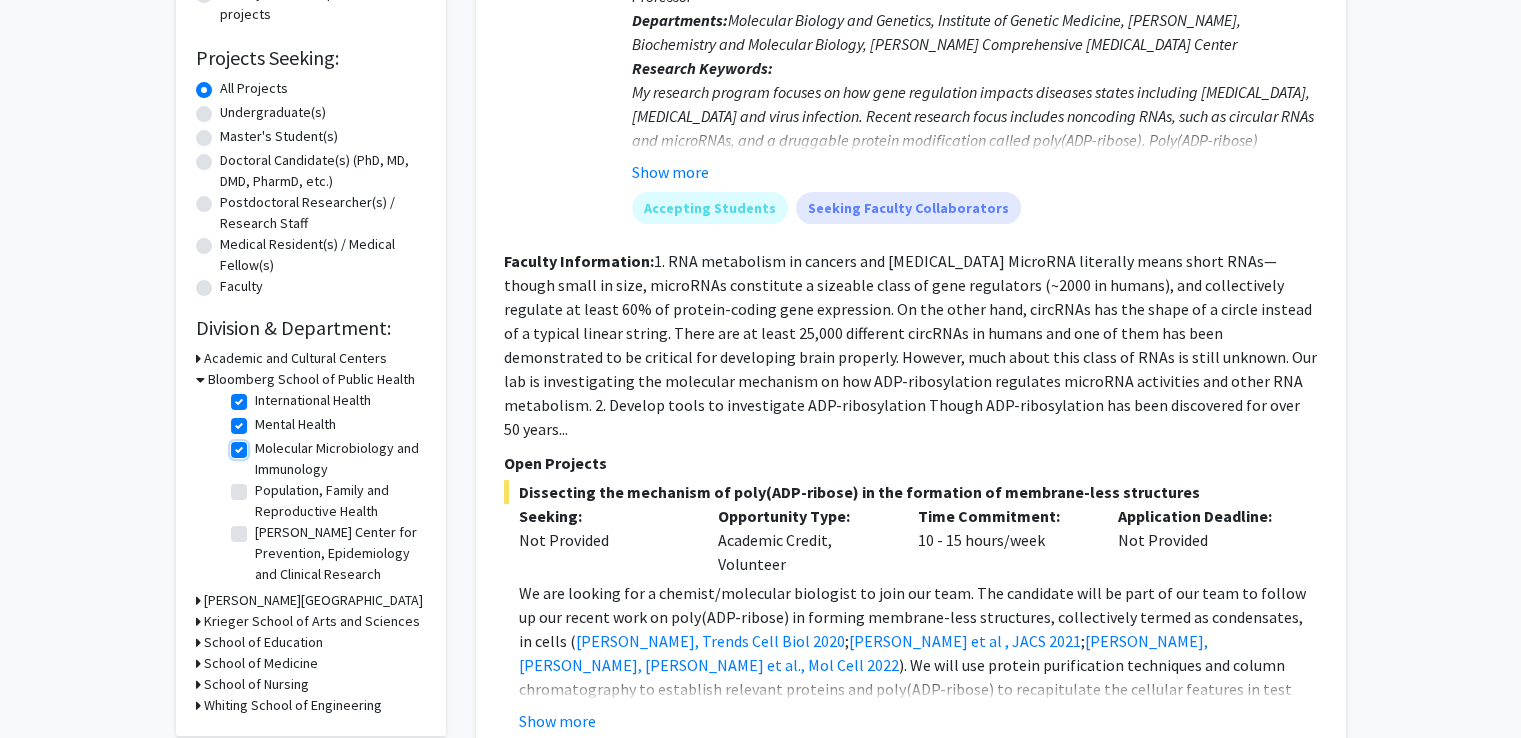 click on "Molecular Microbiology and Immunology" at bounding box center [261, 444] 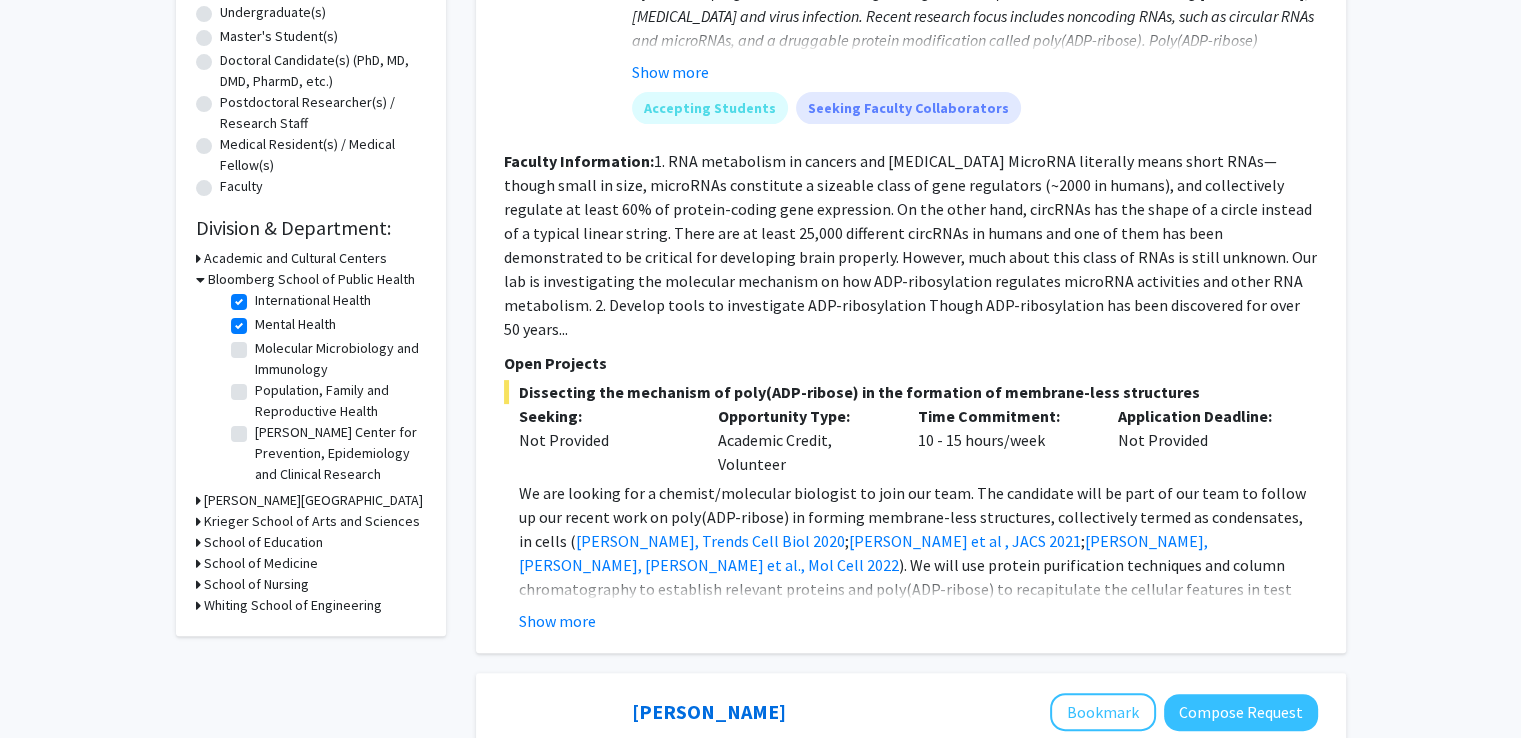 click on "Mental Health" 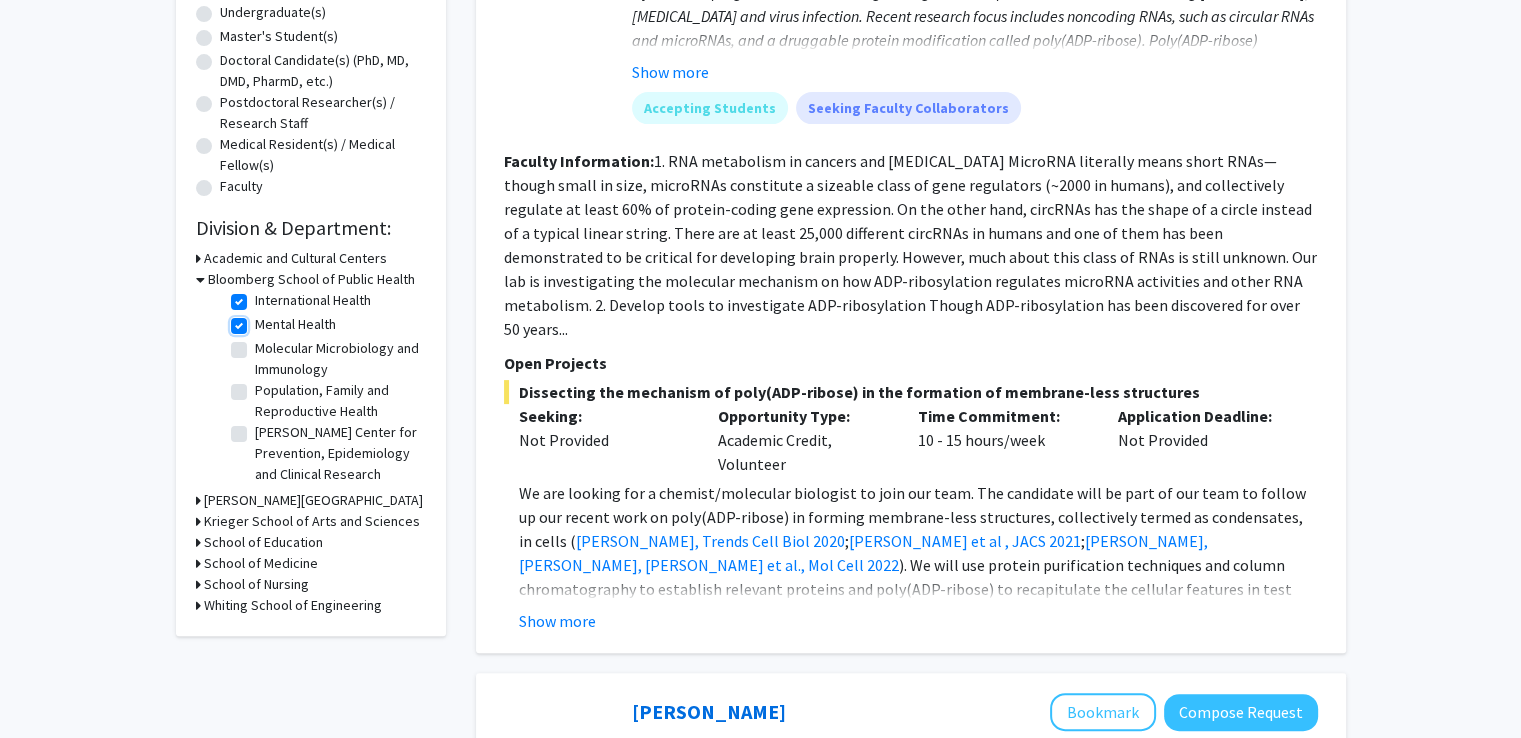 click on "Mental Health" at bounding box center (261, 320) 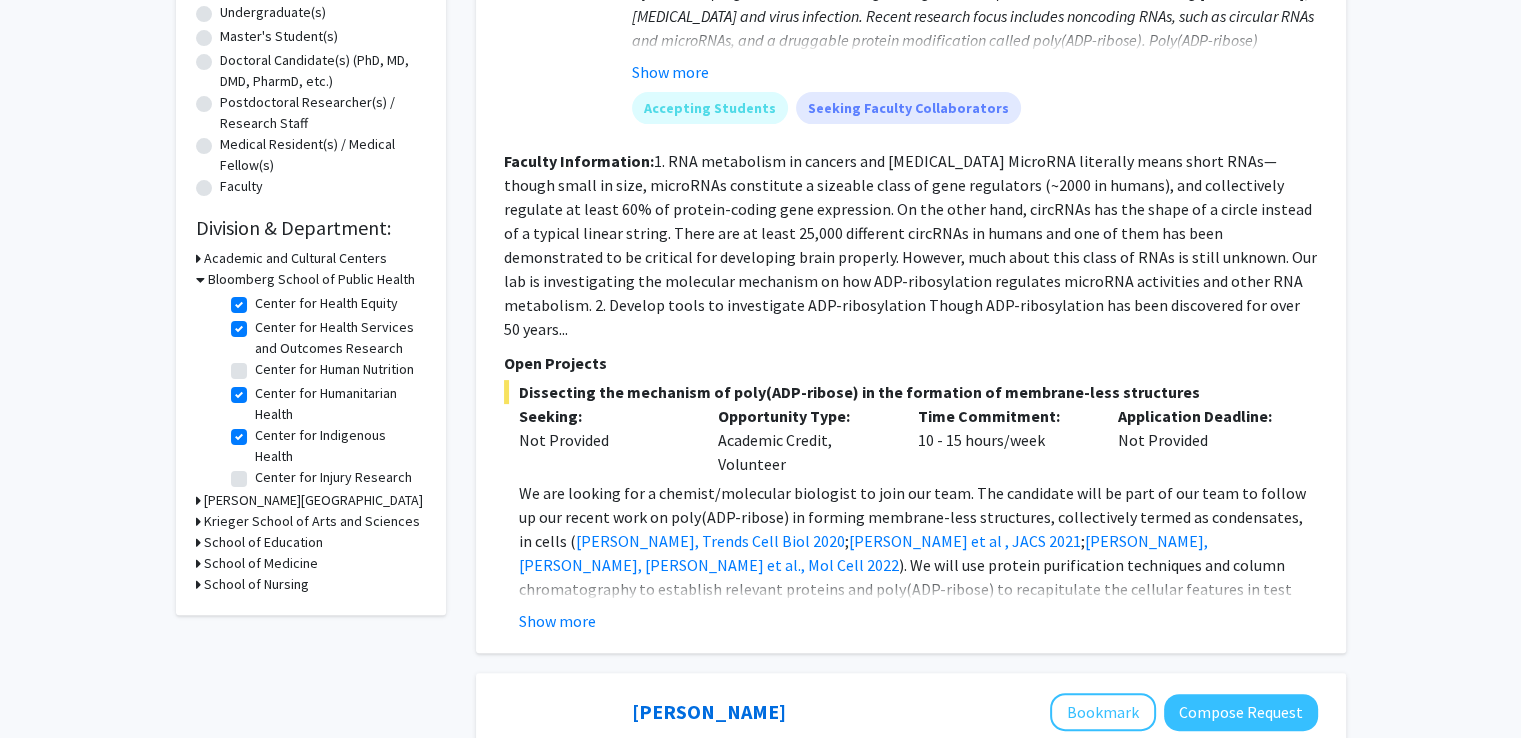 click on "Center for Health Equity" 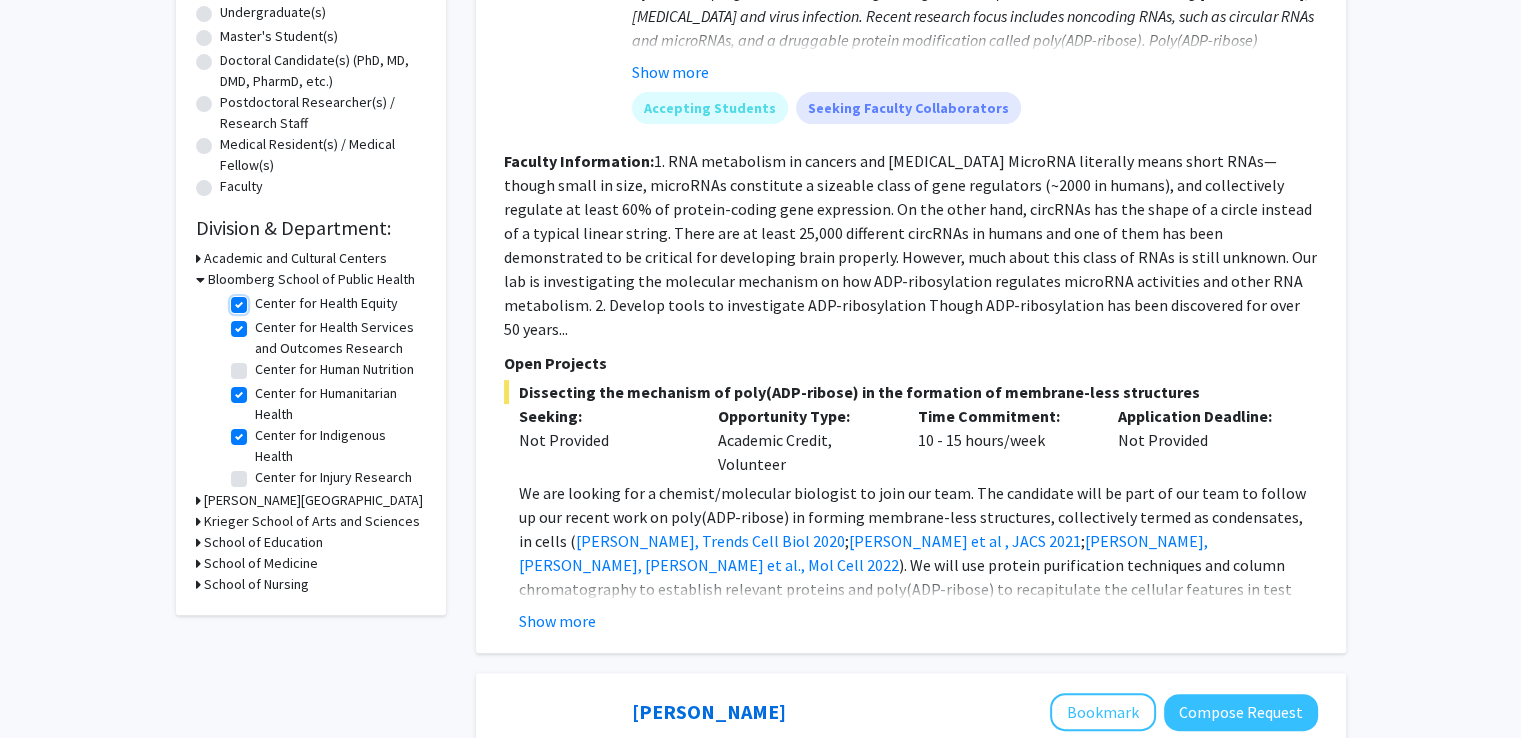 click on "Center for Health Equity" at bounding box center [261, 299] 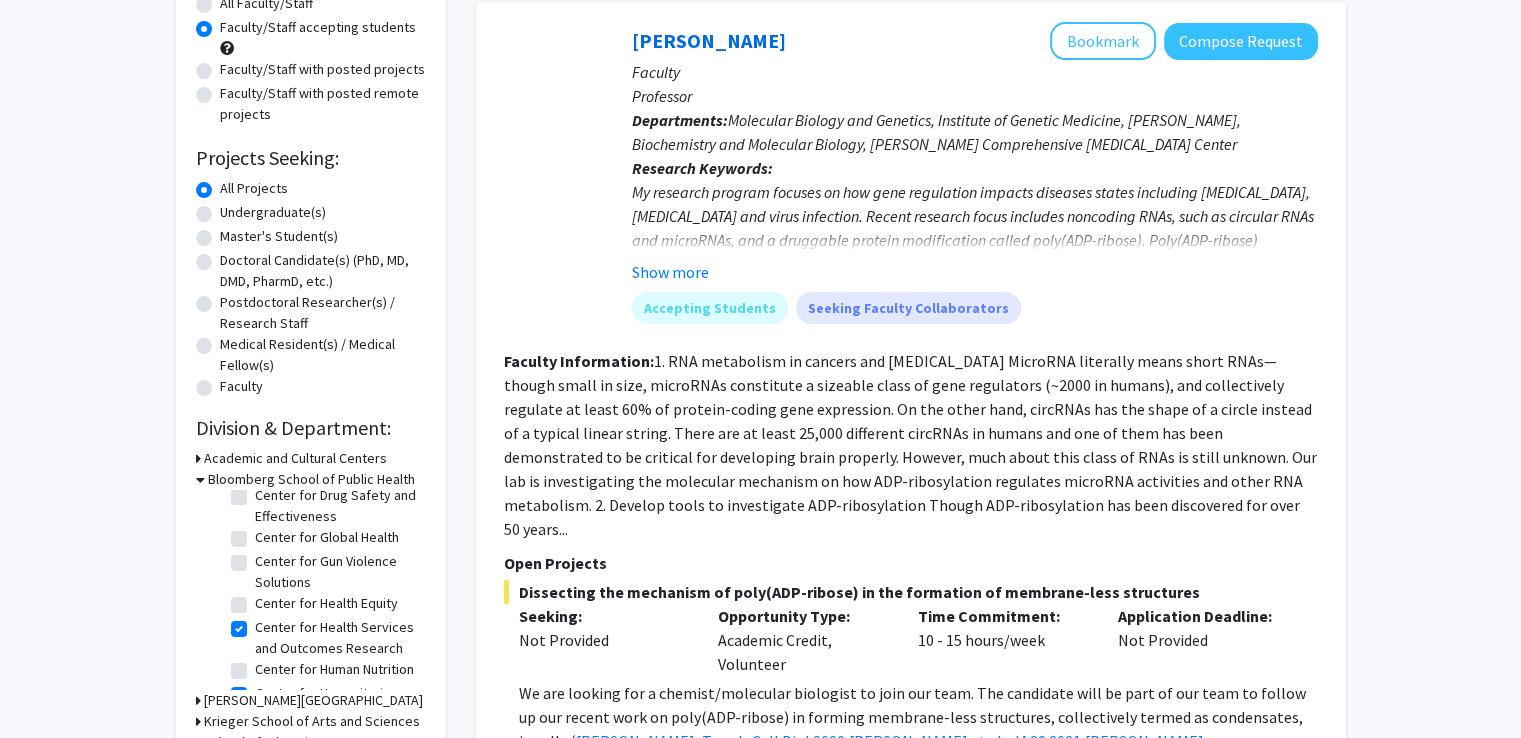 click on "Center for Health Services and Outcomes Research" 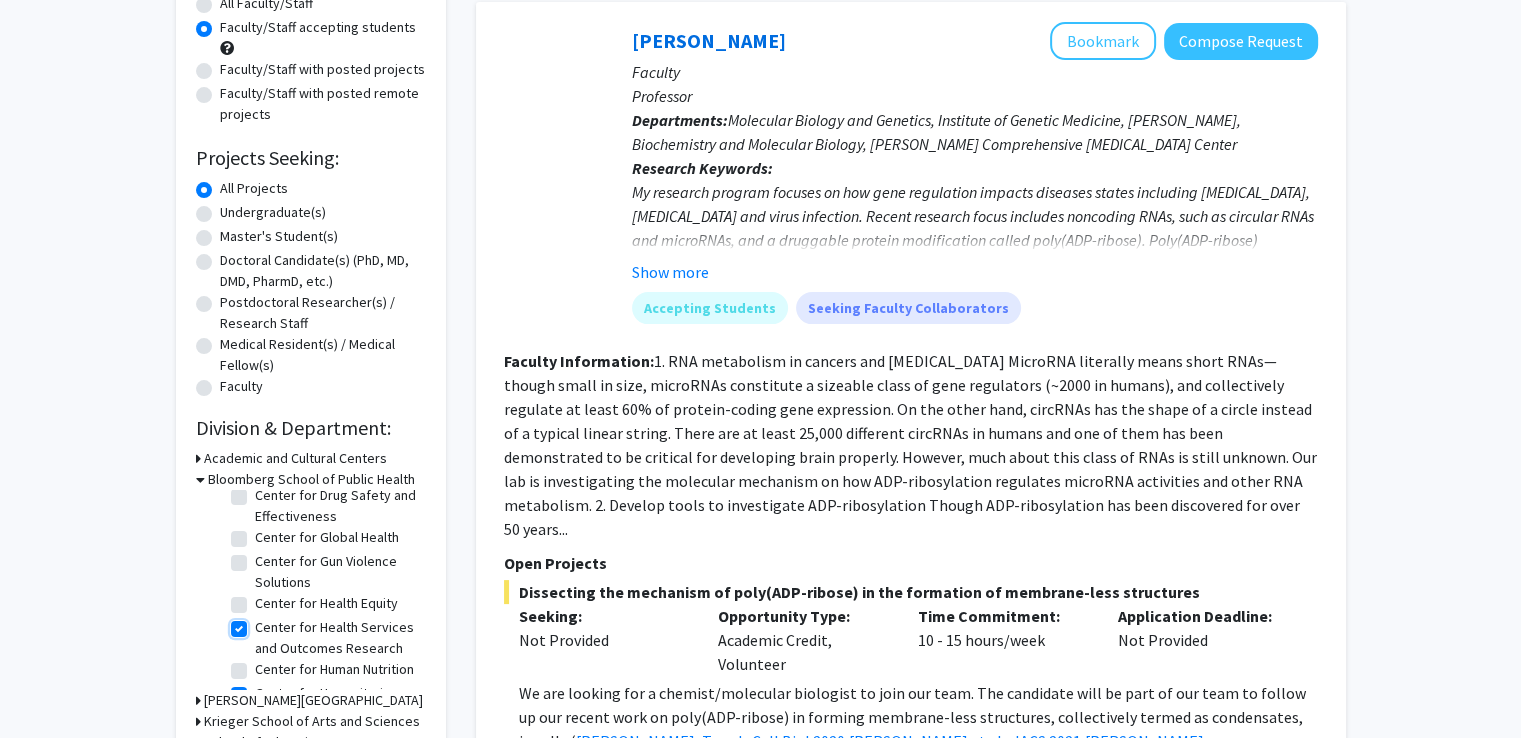 click on "Center for Health Services and Outcomes Research" at bounding box center (261, 623) 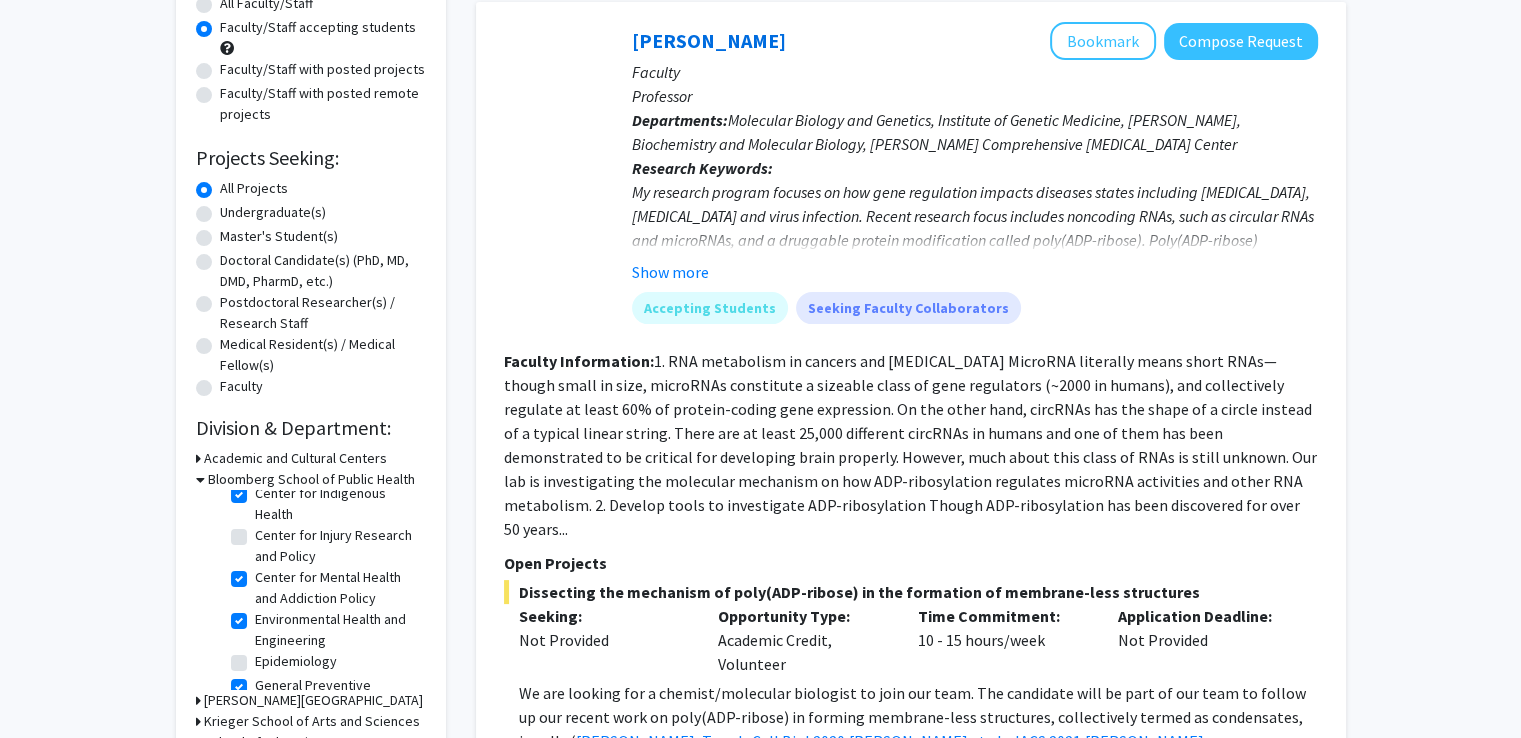 click on "Center for Humanitarian Health" 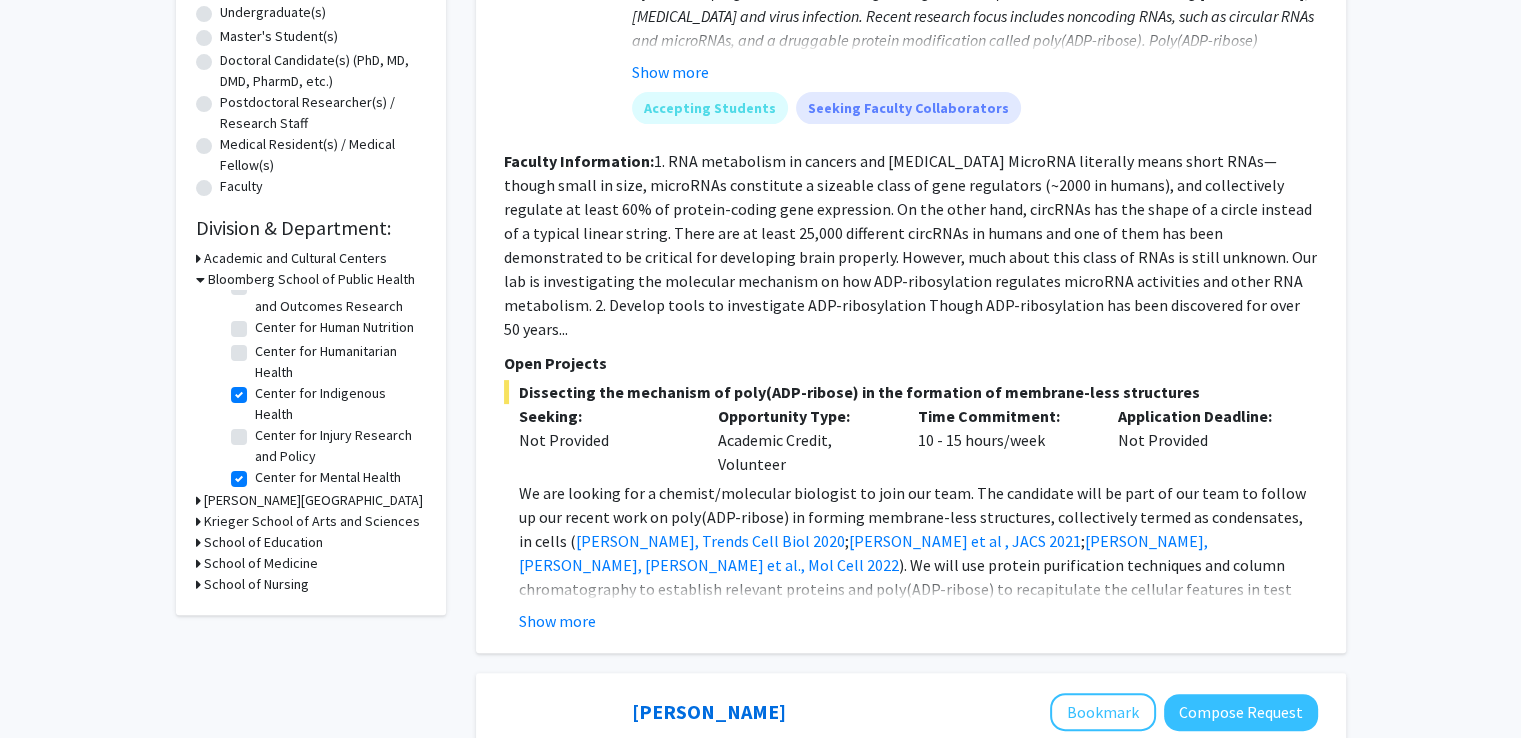 click on "Center for Indigenous Health" 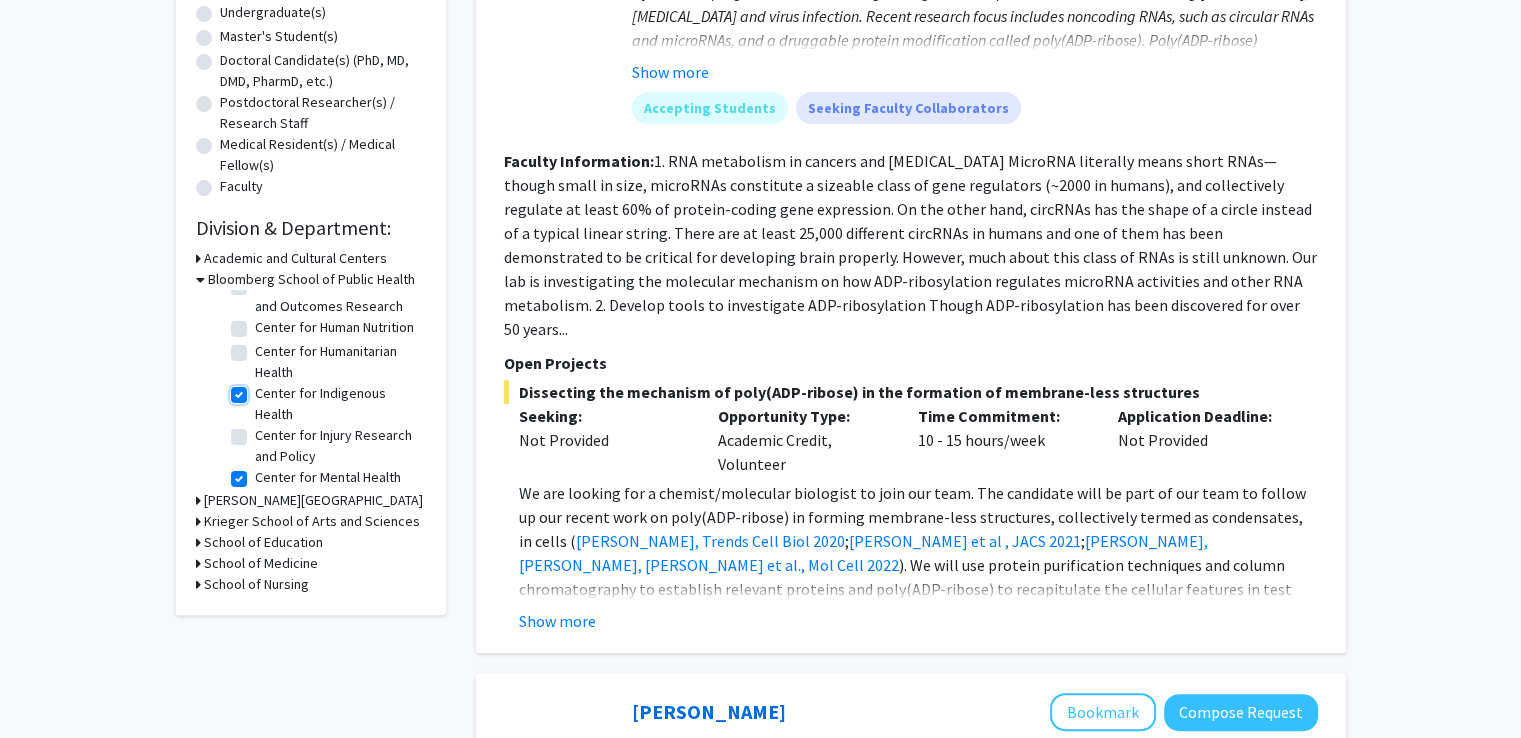 click on "Center for Indigenous Health" at bounding box center (261, 389) 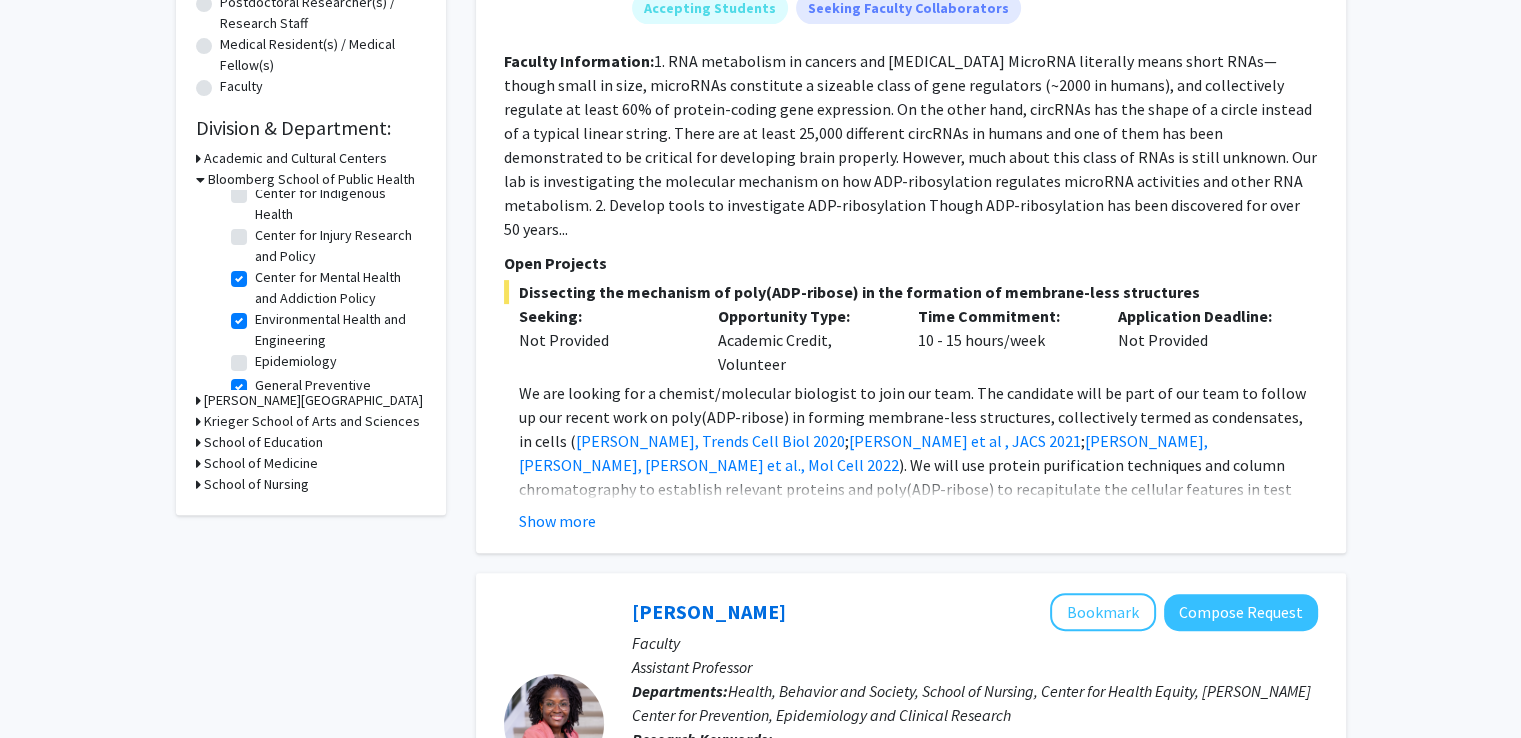 click on "Center for Mental Health and Addiction Policy" 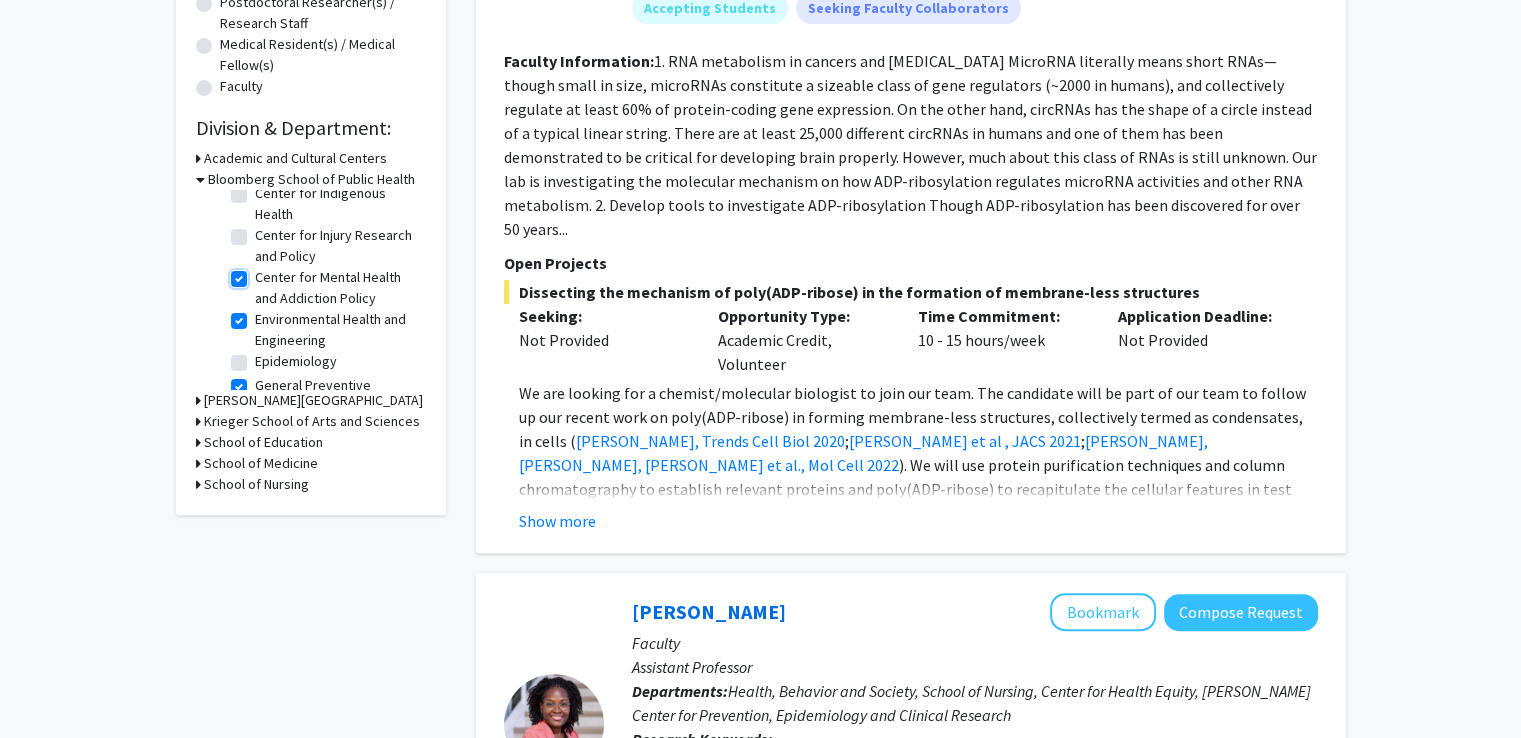 click on "Center for Mental Health and Addiction Policy" at bounding box center [261, 273] 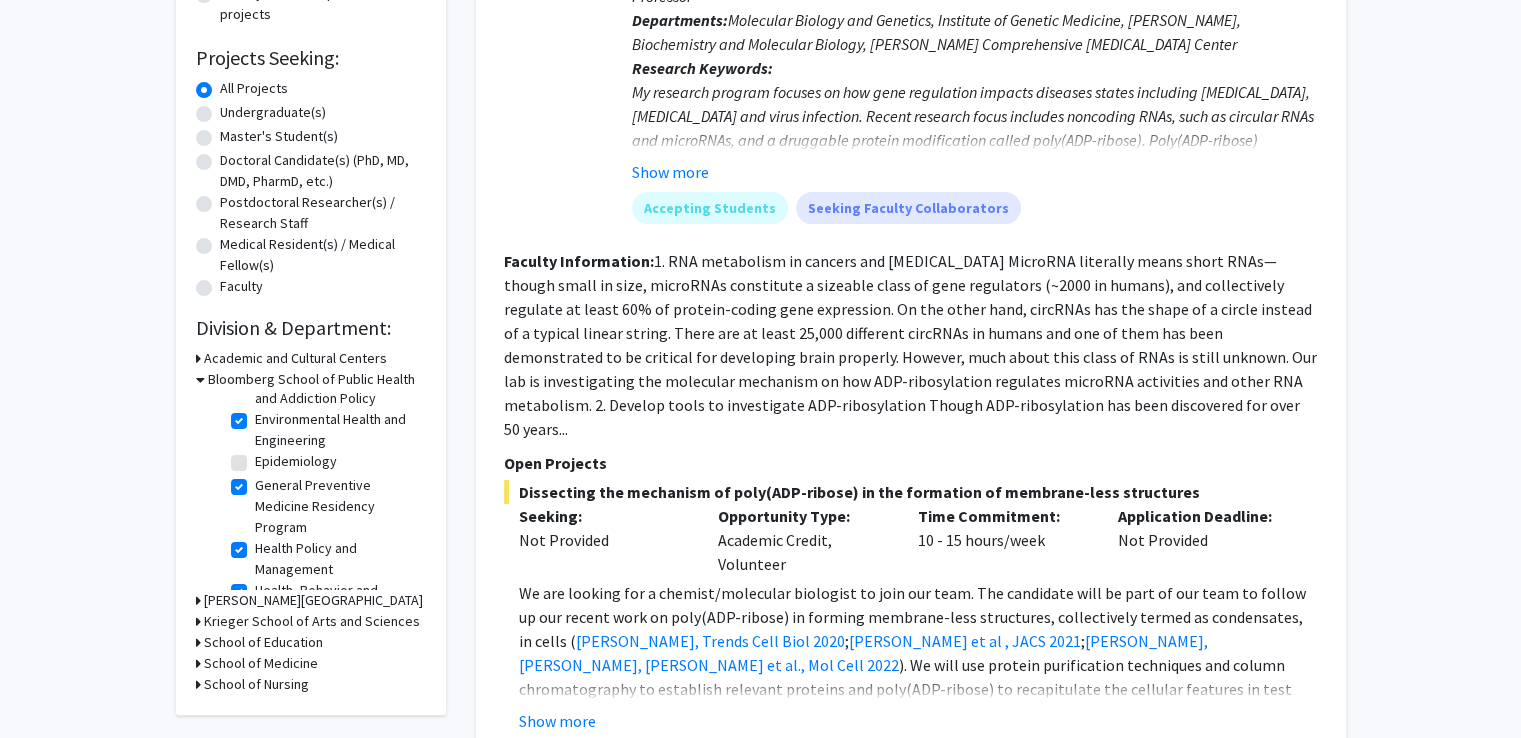 click on "Environmental Health and Engineering" 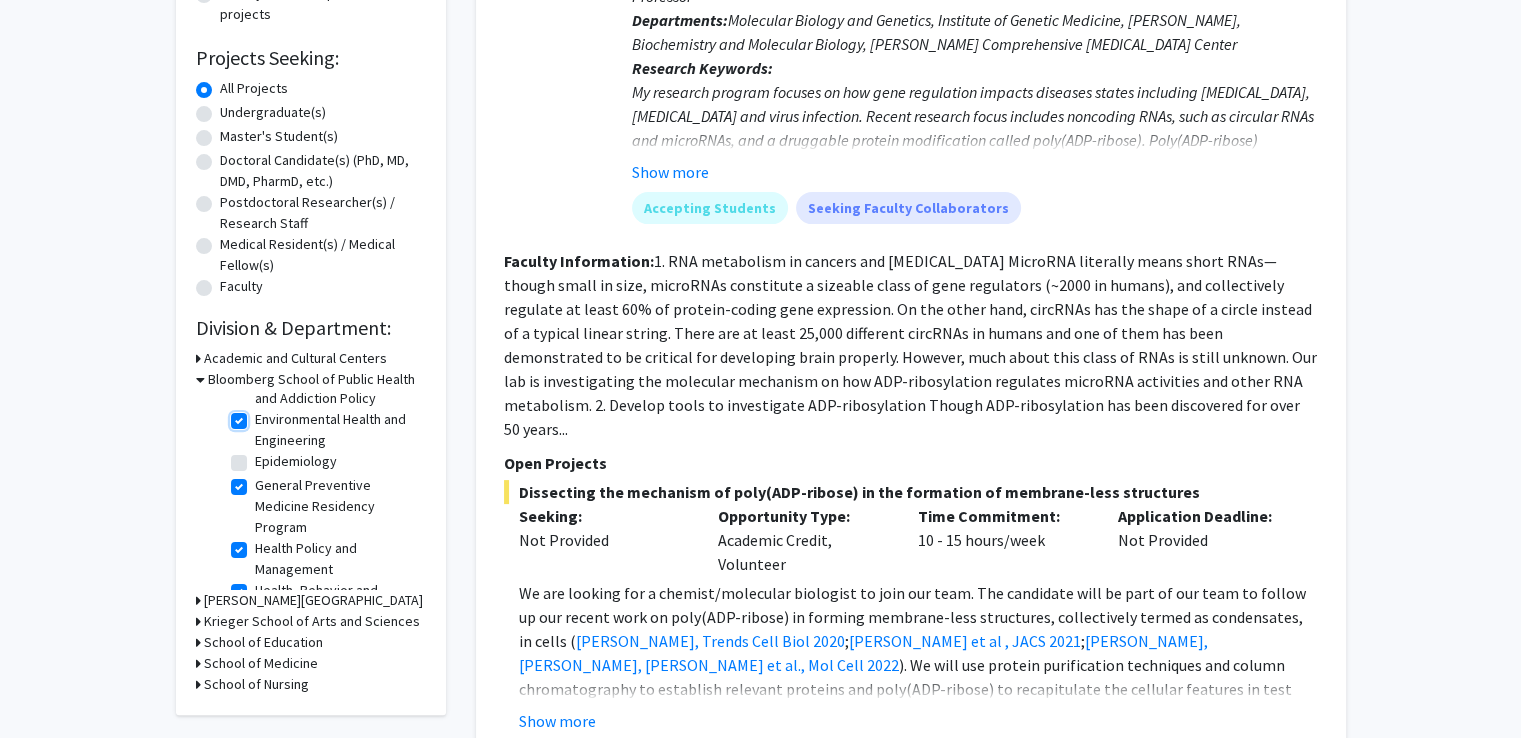 click on "Environmental Health and Engineering" at bounding box center [261, 415] 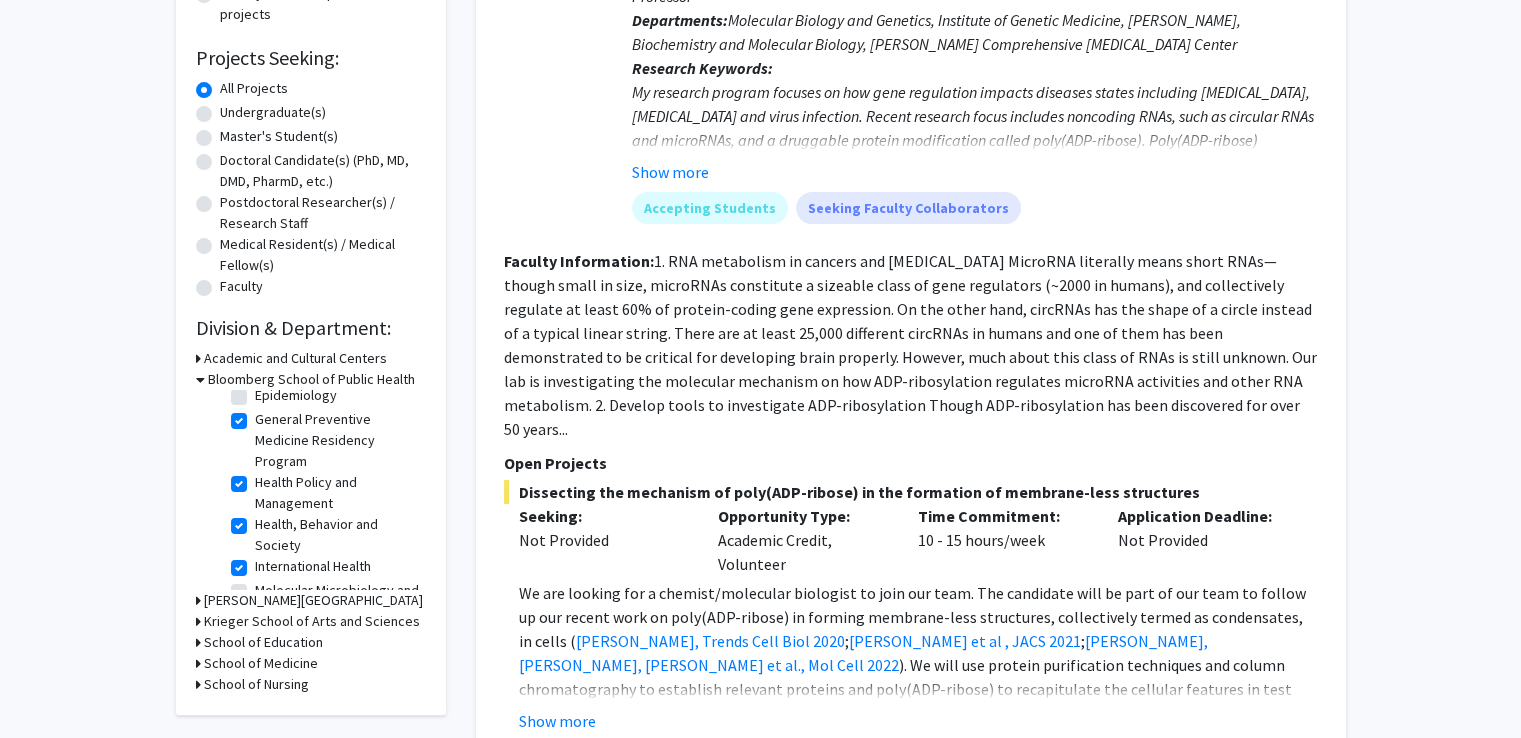 click on "General Preventive Medicine Residency Program" 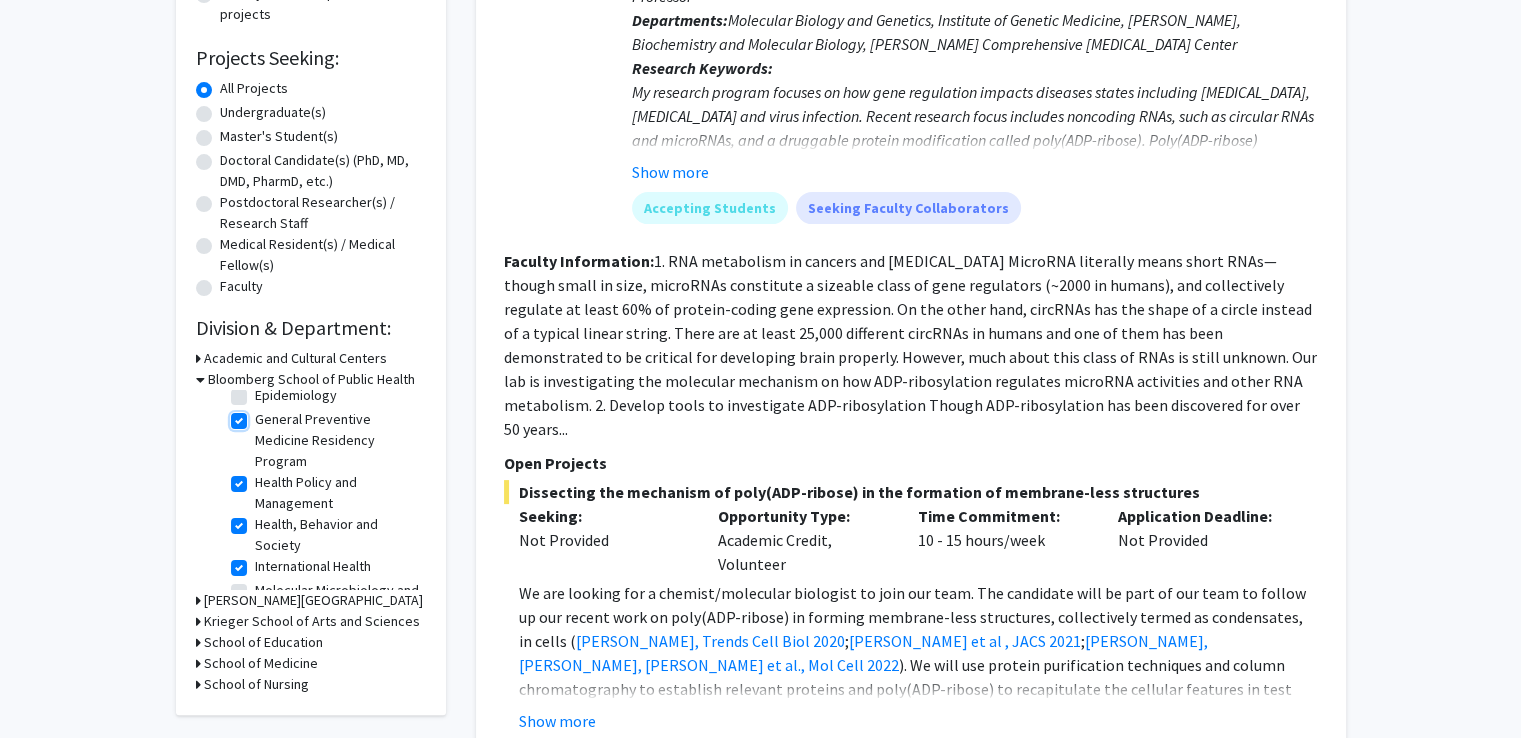 click on "General Preventive Medicine Residency Program" at bounding box center (261, 415) 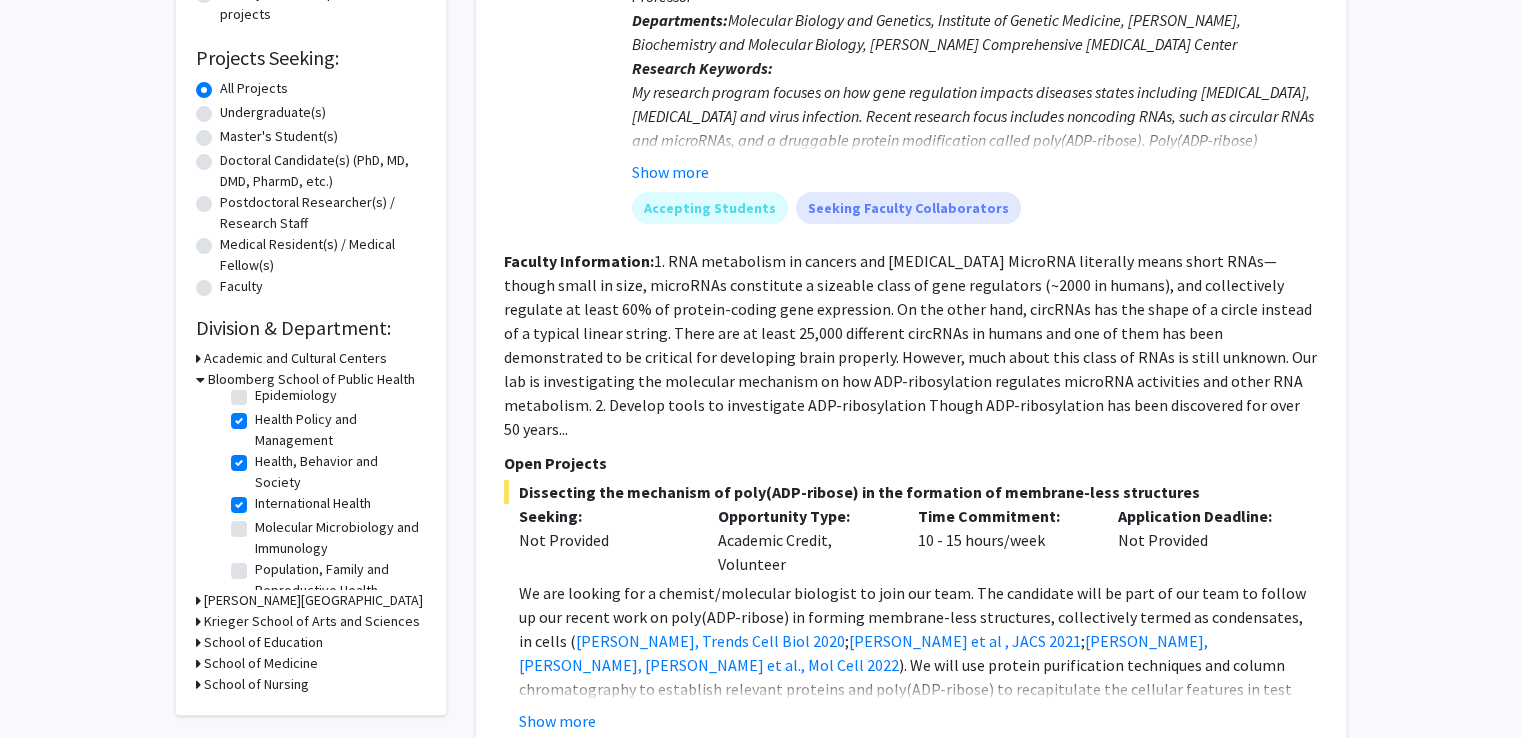 click on "Health Policy and Management" 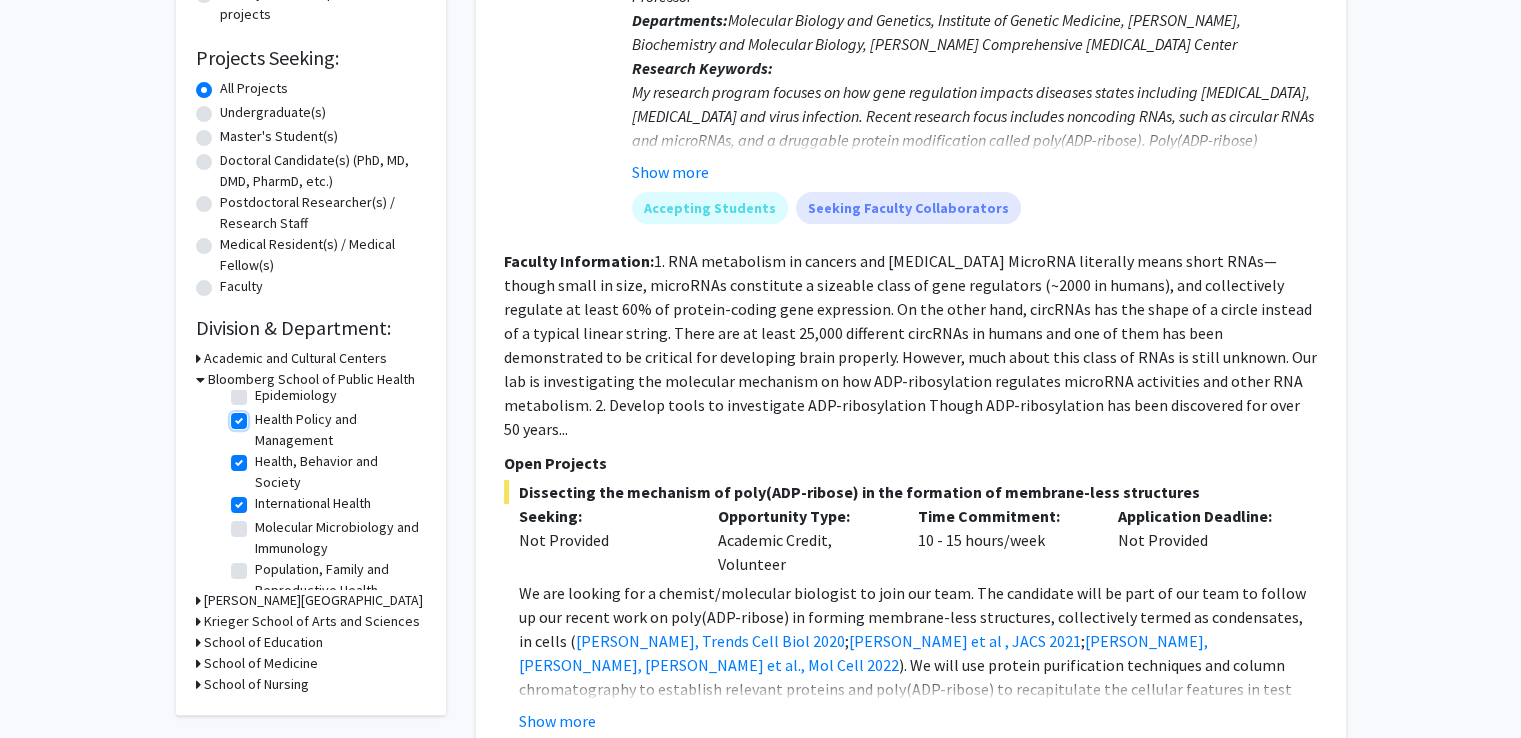 checkbox on "false" 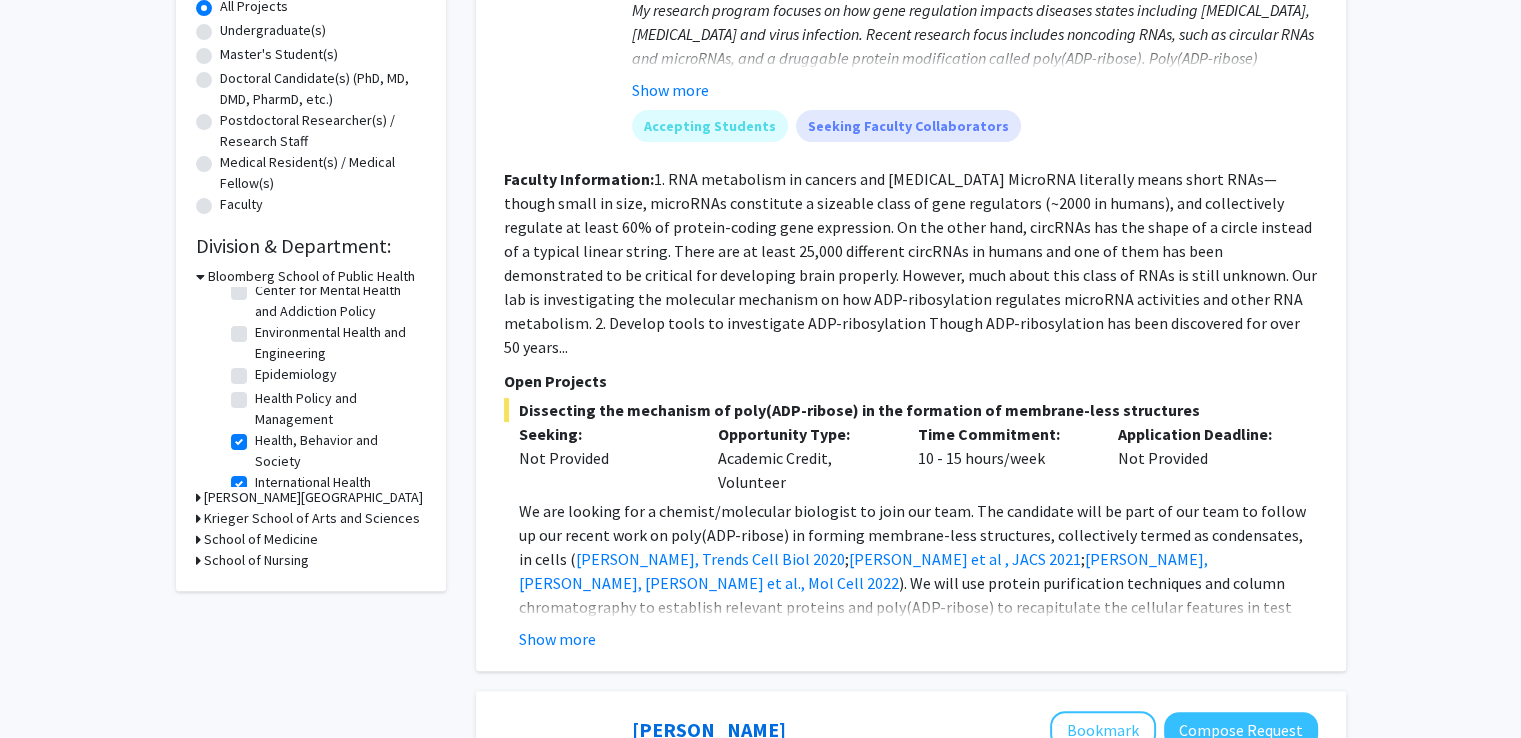 click on "Health, Behavior and Society" 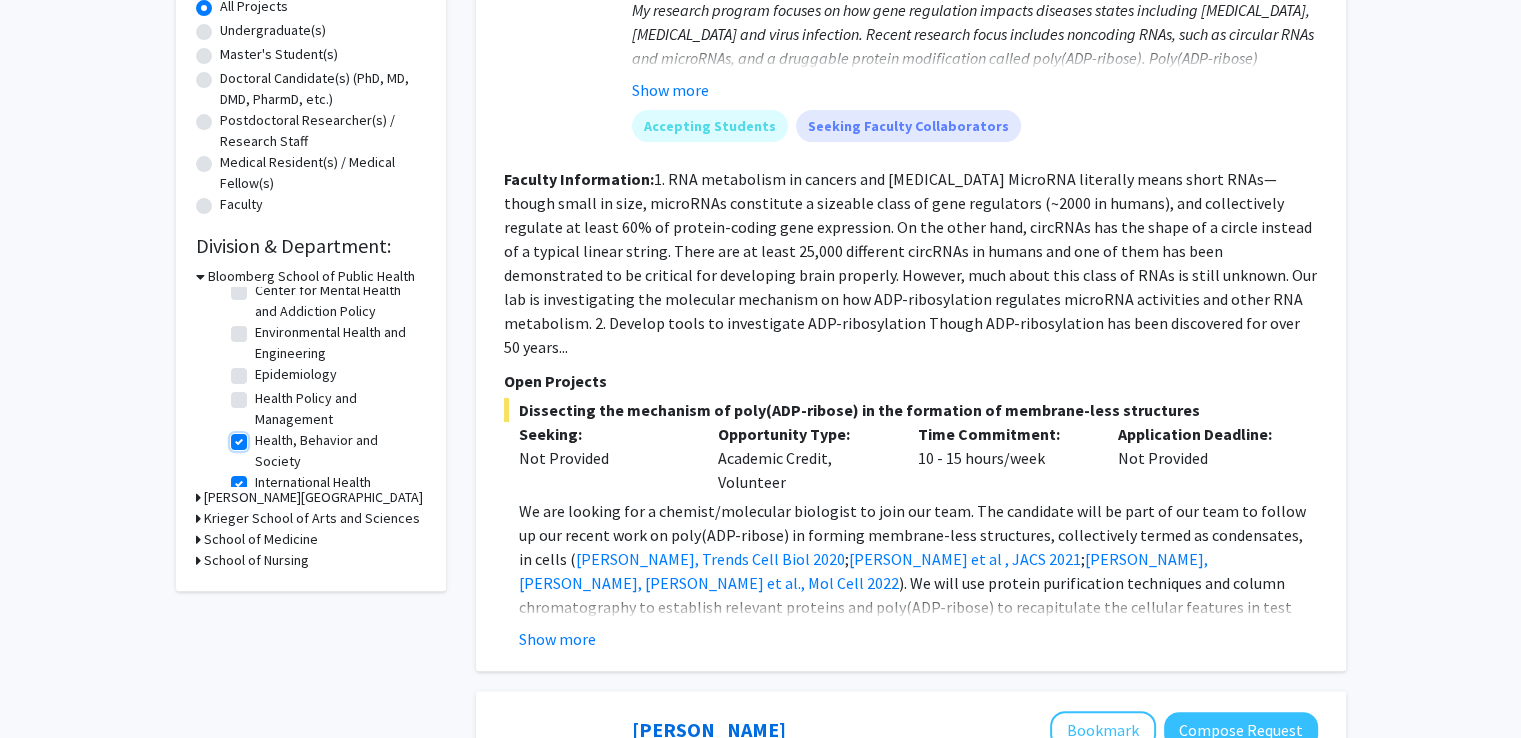 click on "Health, Behavior and Society" at bounding box center [261, 436] 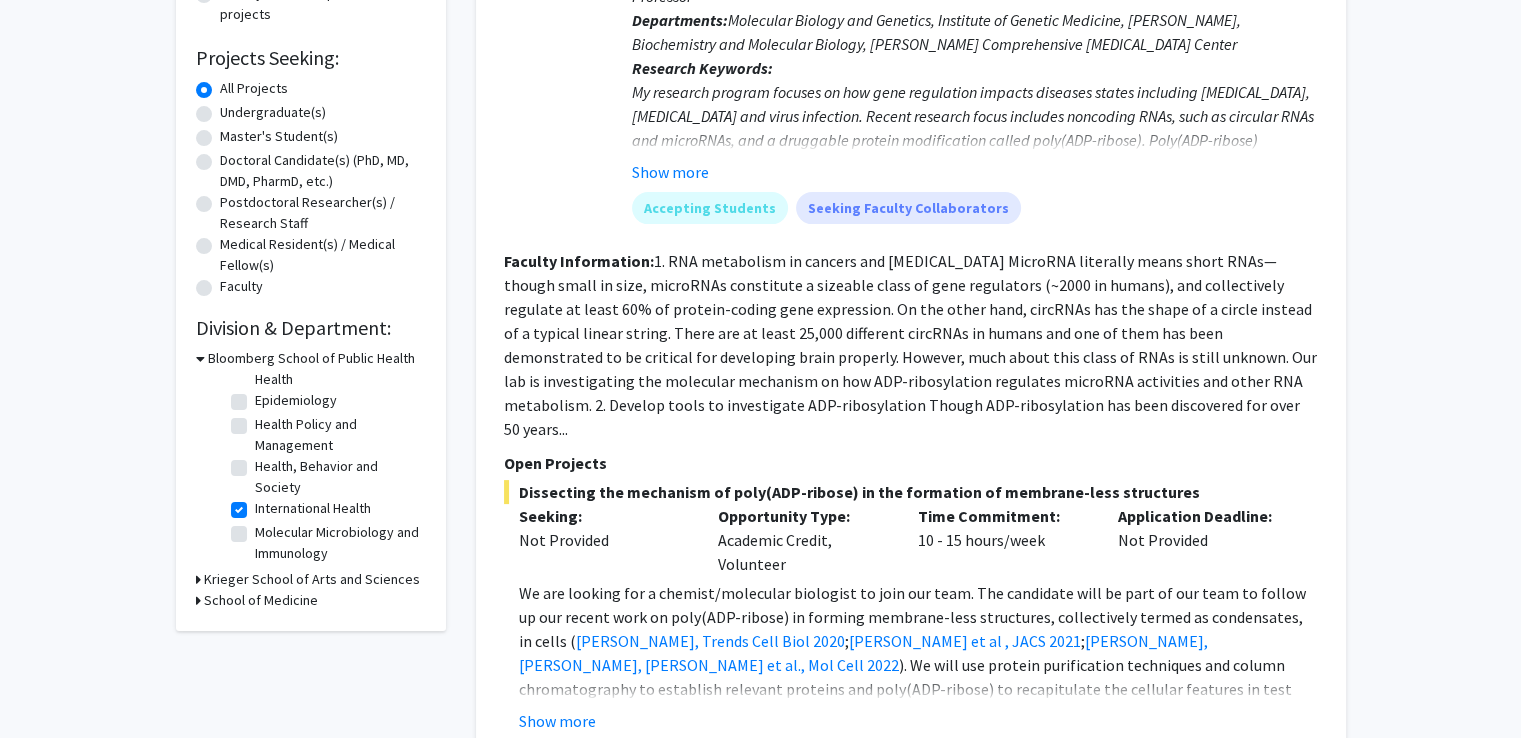 click on "International Health" 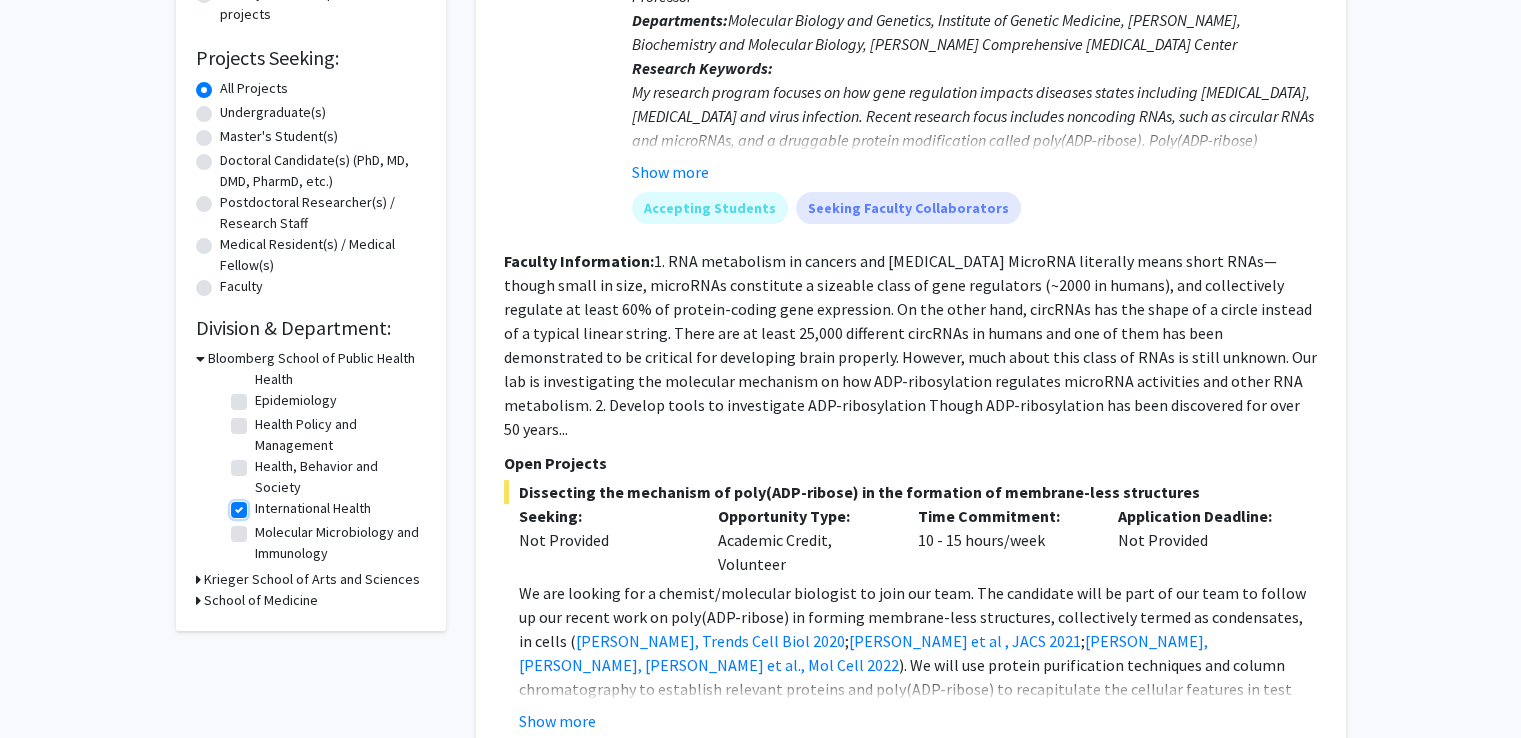 click on "International Health" at bounding box center [261, 504] 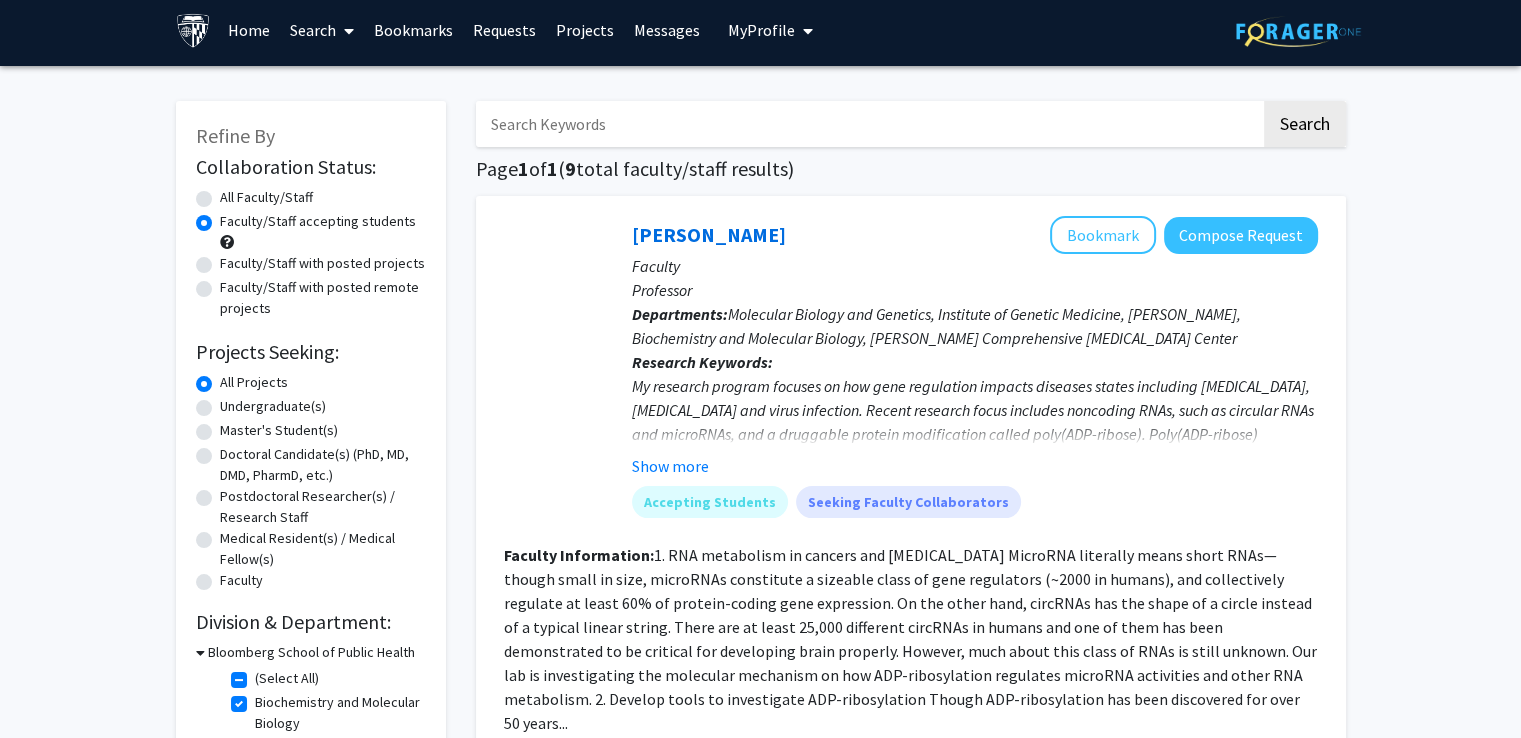 scroll, scrollTop: 0, scrollLeft: 0, axis: both 